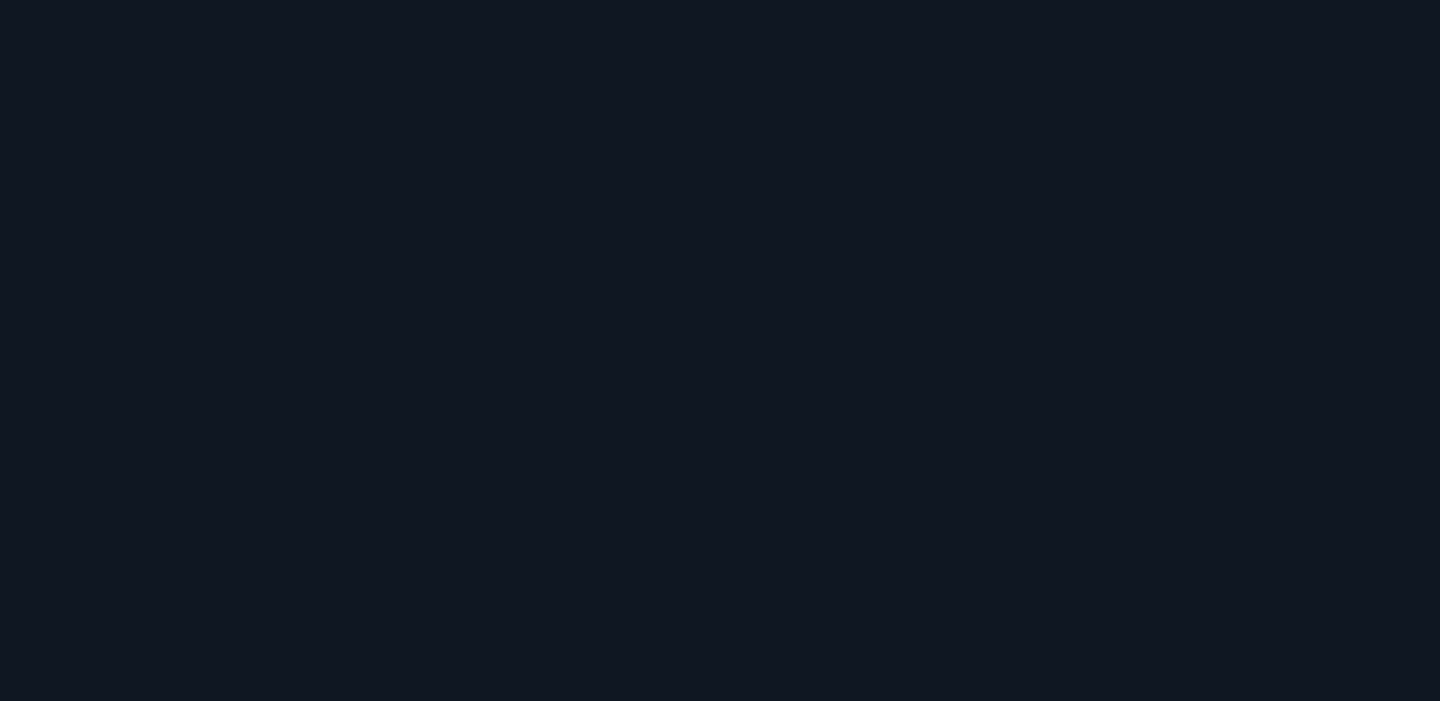 scroll, scrollTop: 0, scrollLeft: 0, axis: both 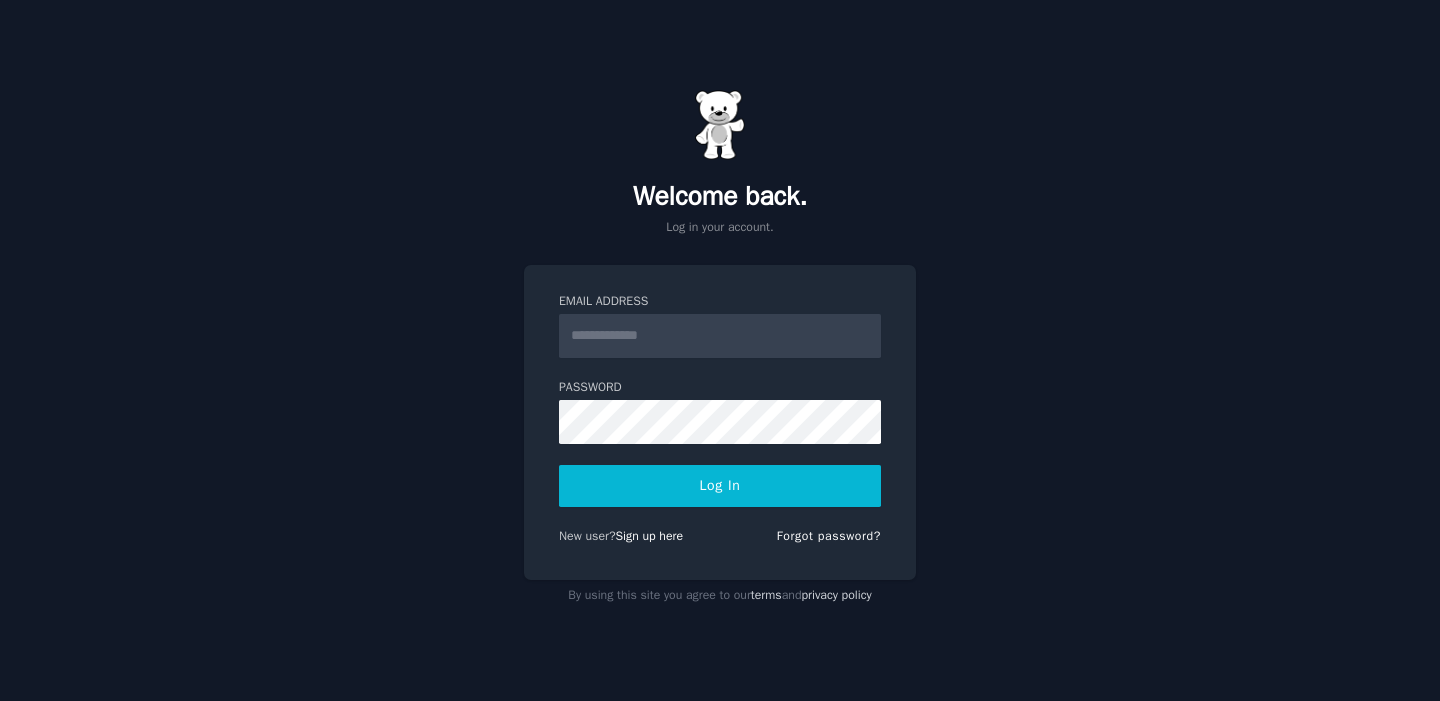 click on "Email Address" at bounding box center (720, 336) 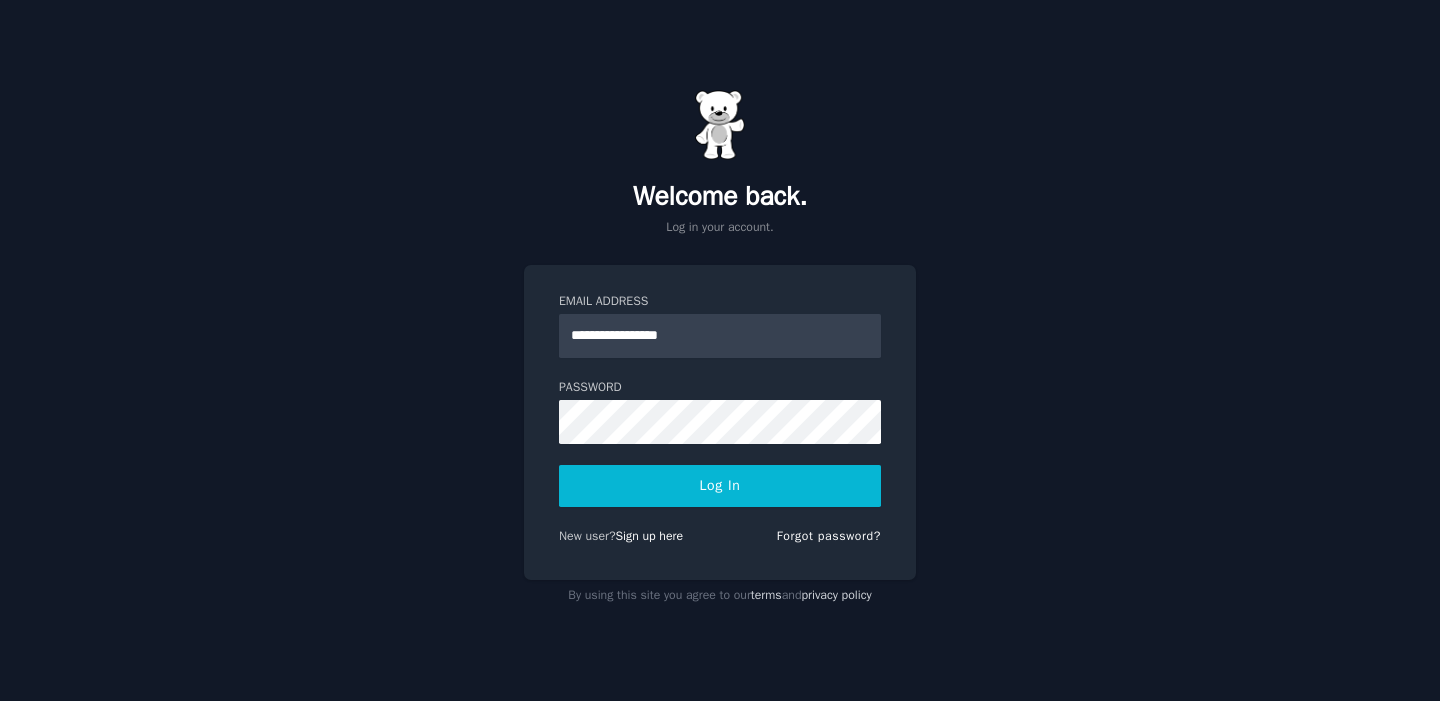 click on "**********" at bounding box center [720, 336] 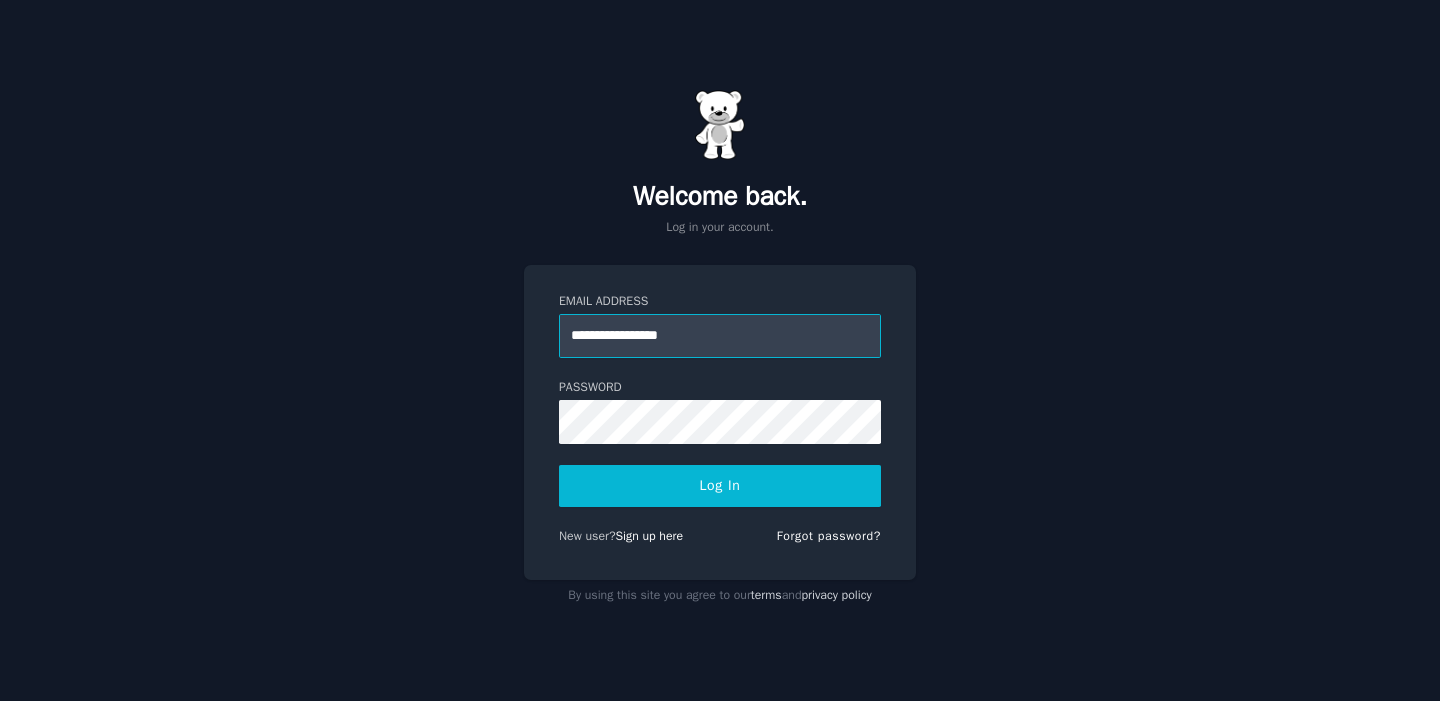 click on "**********" at bounding box center [720, 336] 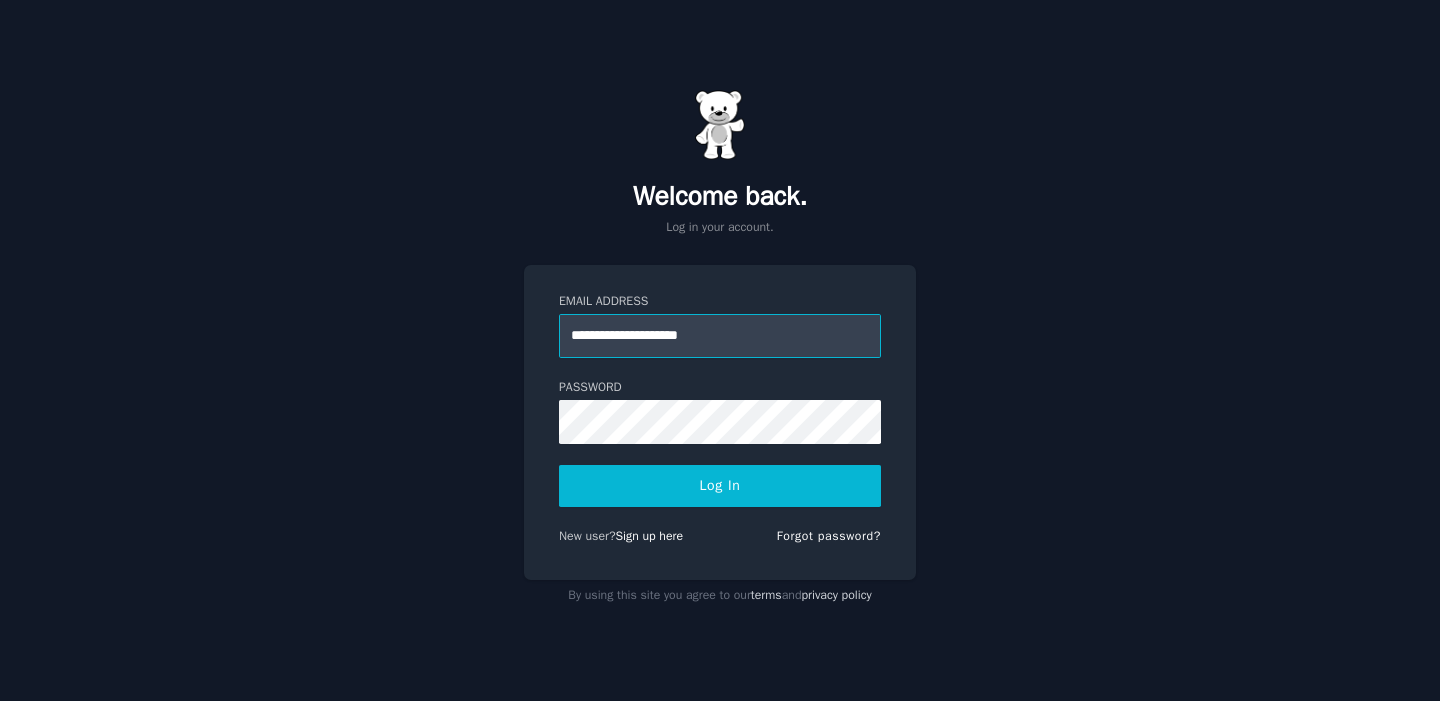 type on "**********" 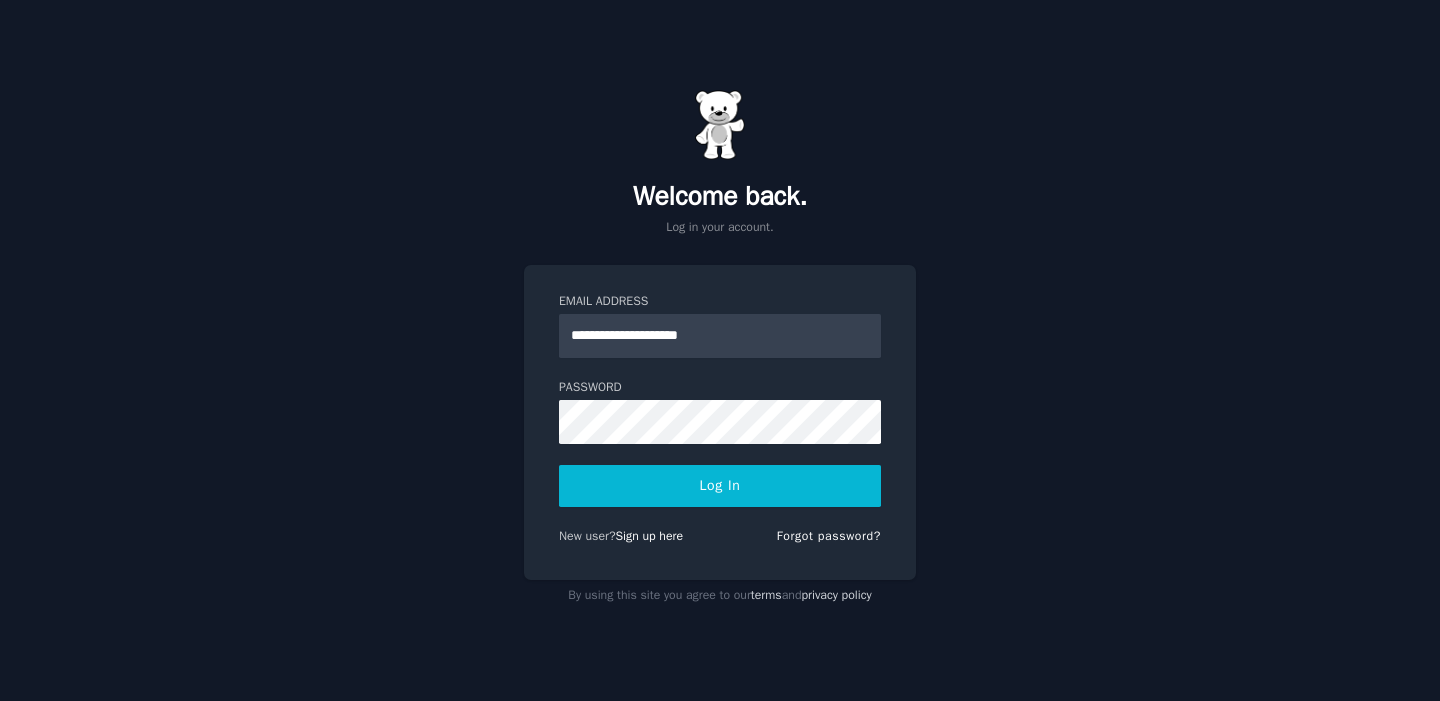 click on "Log In" at bounding box center (720, 486) 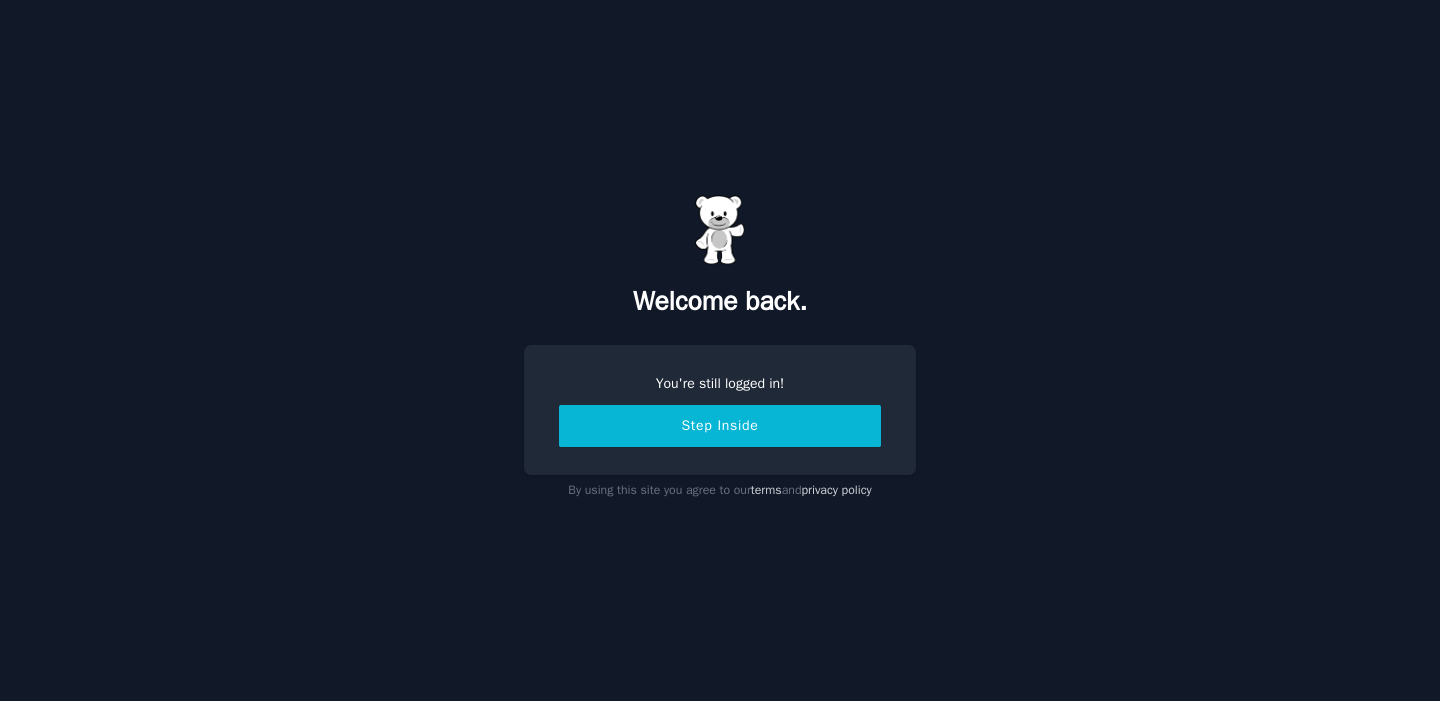 scroll, scrollTop: 0, scrollLeft: 0, axis: both 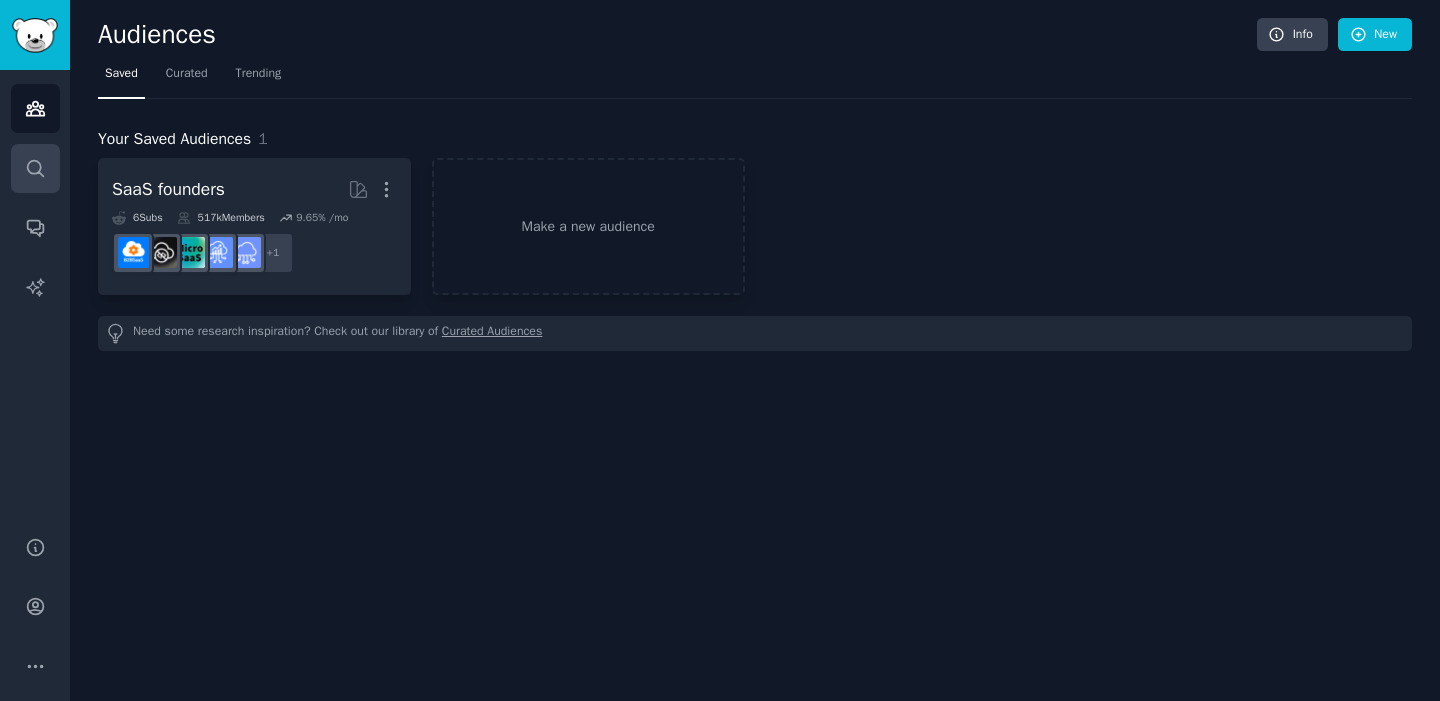 click on "Search" at bounding box center [35, 168] 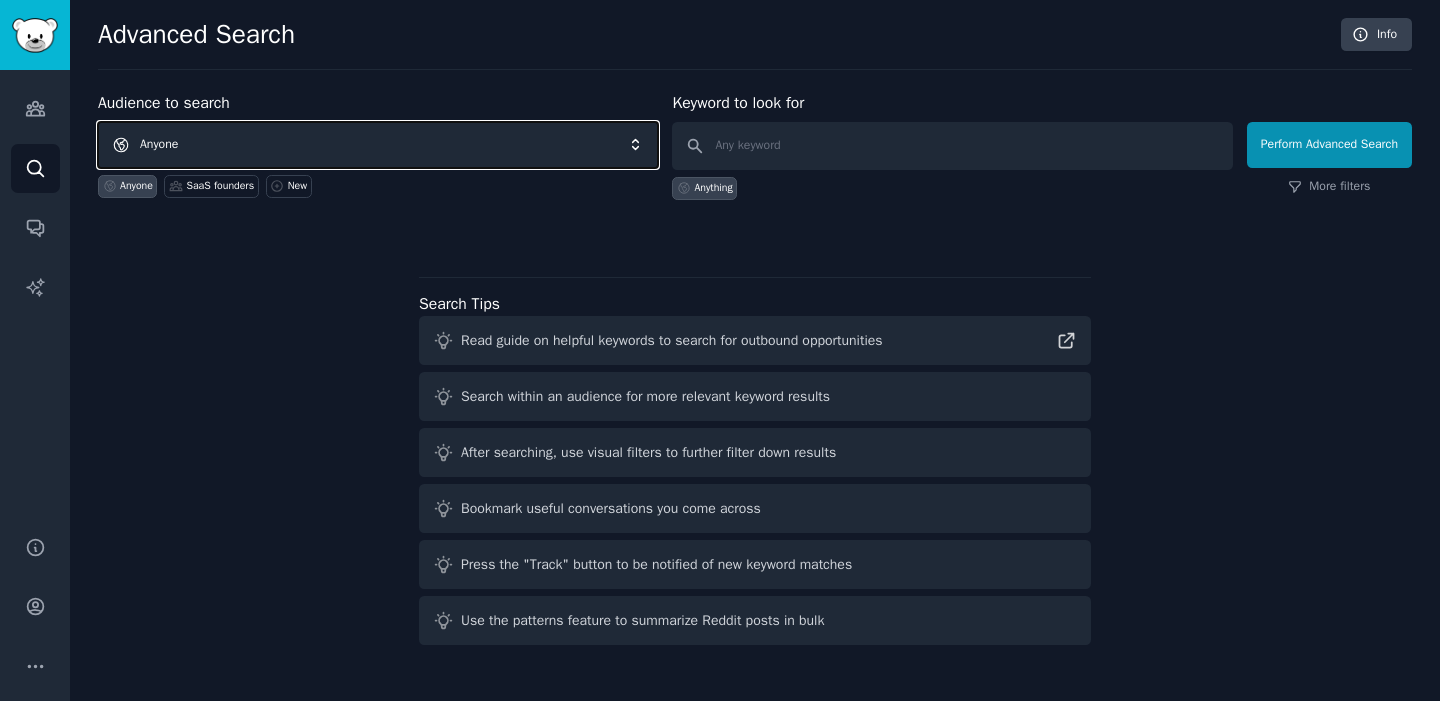 click on "Anyone" at bounding box center (378, 145) 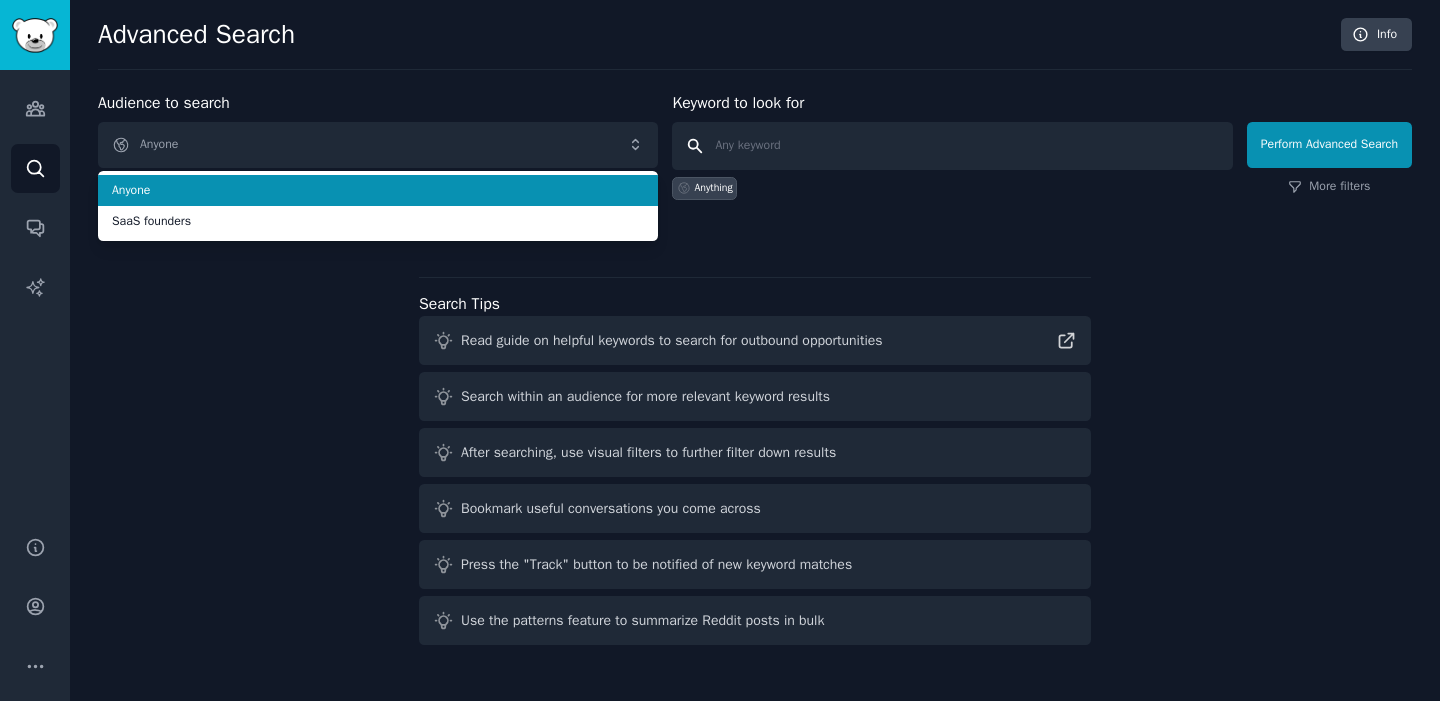 click at bounding box center [952, 146] 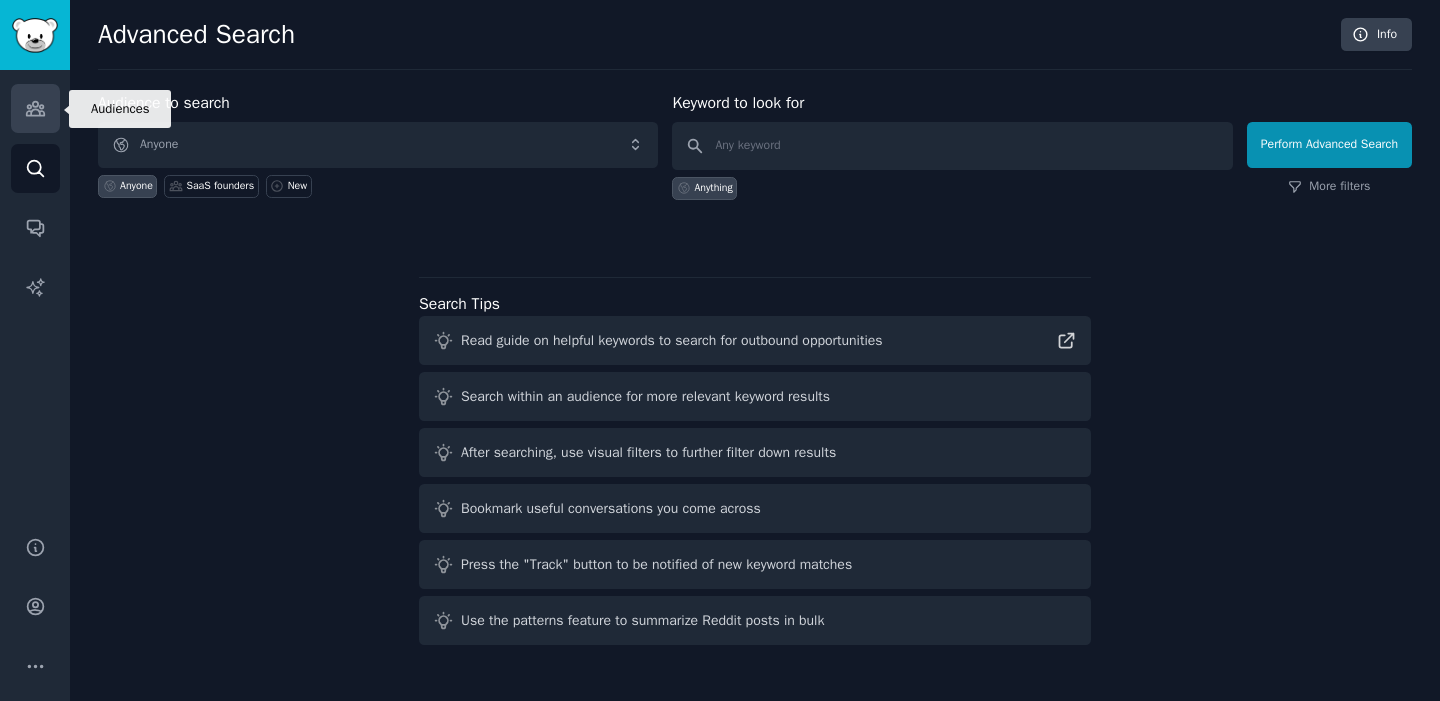 click 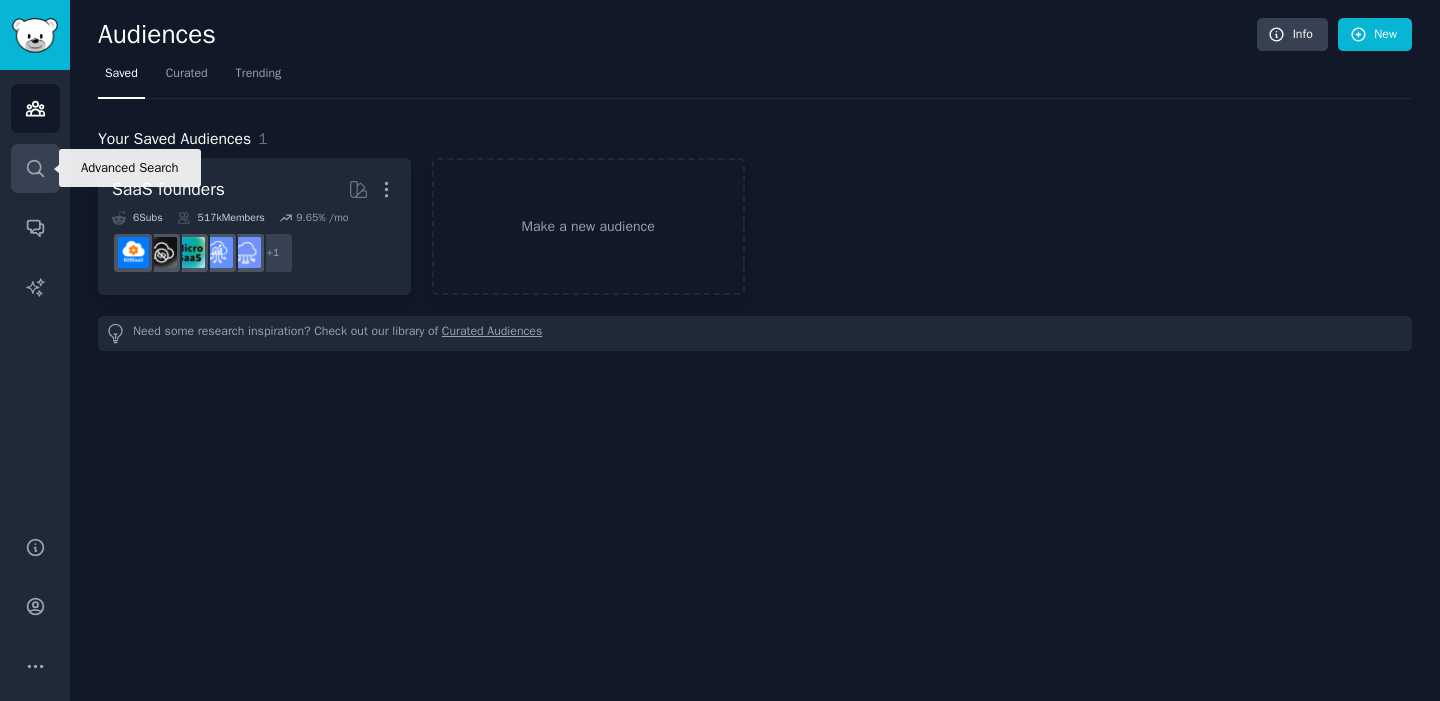 click on "Search" at bounding box center (35, 168) 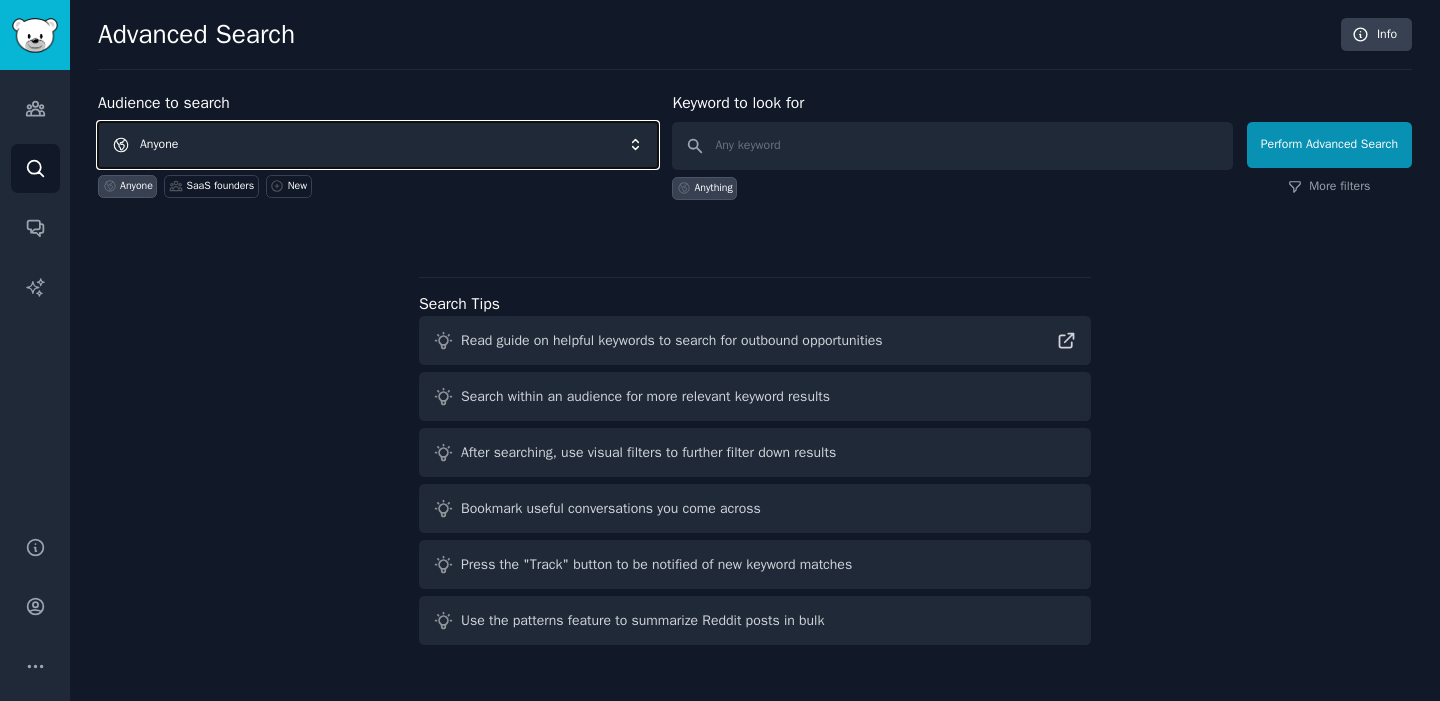 click on "Anyone" at bounding box center [378, 145] 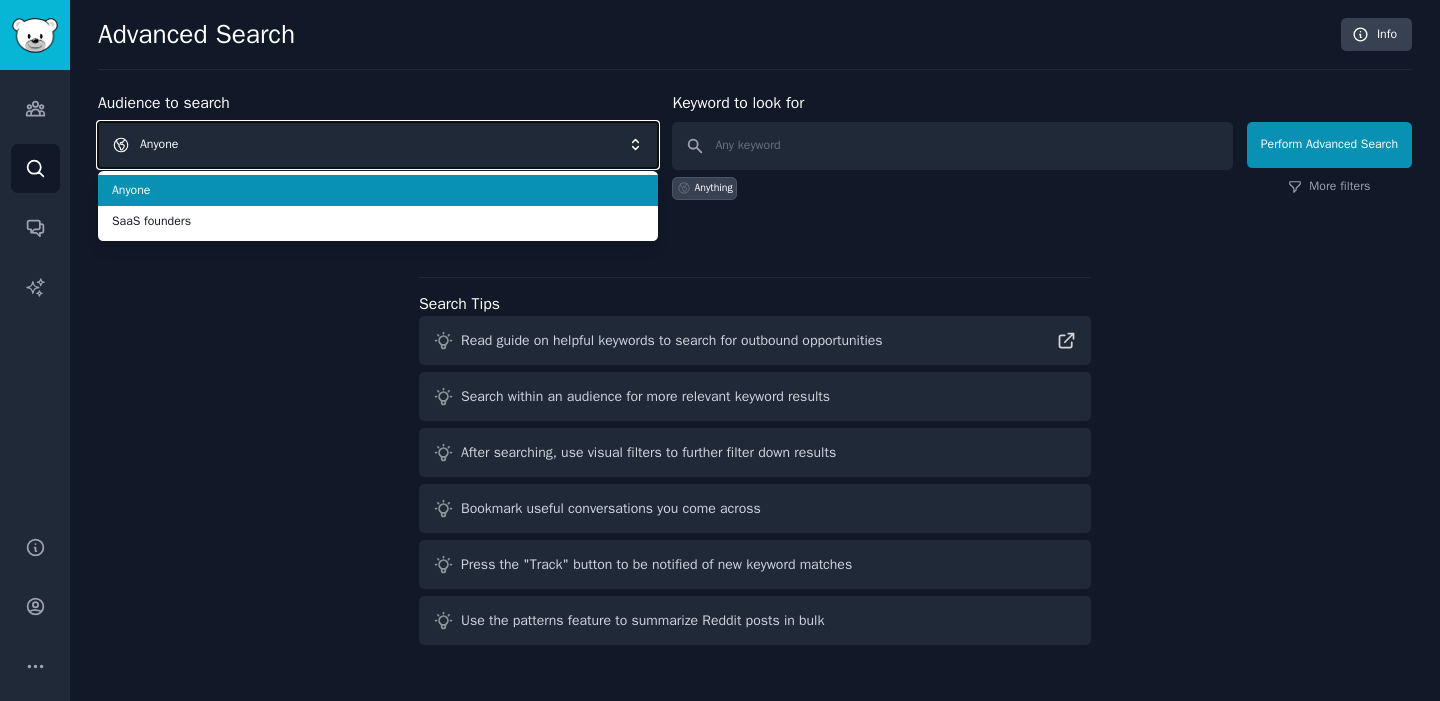 click on "Anyone" at bounding box center (378, 145) 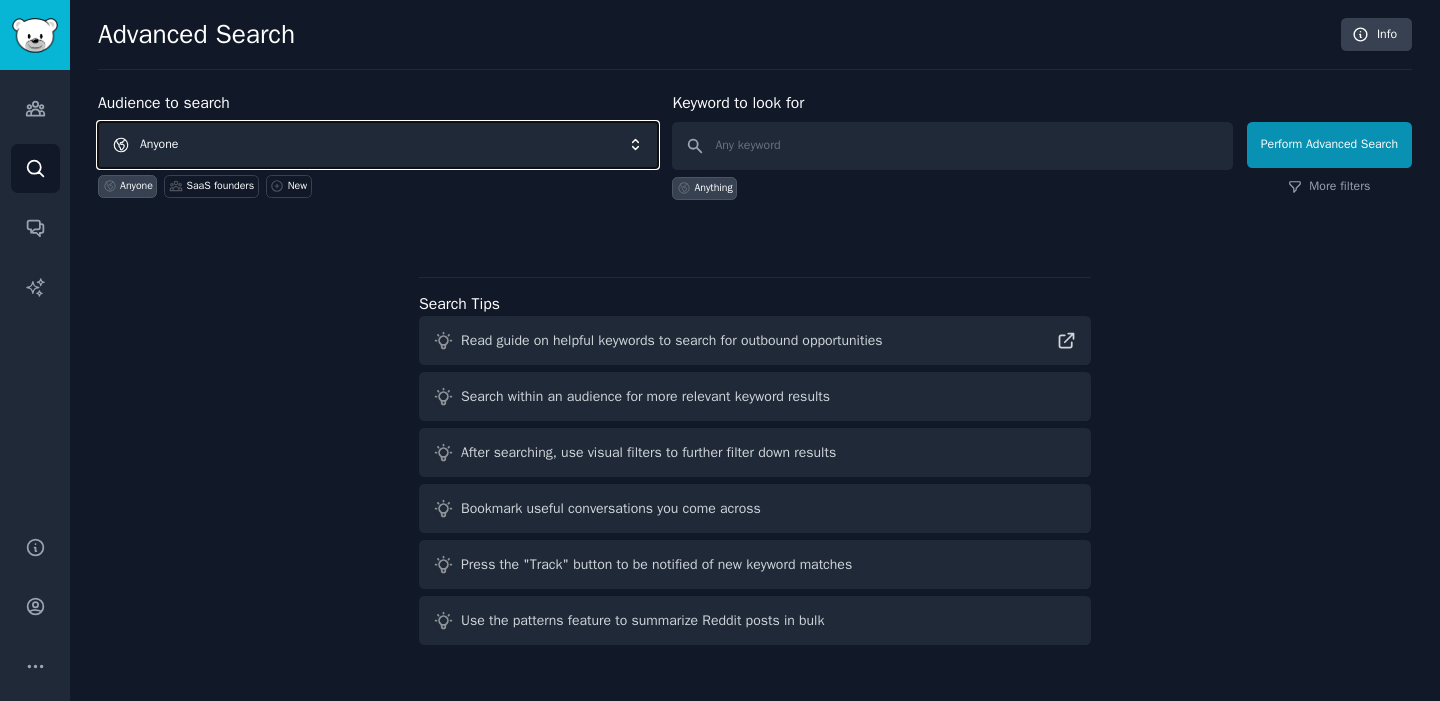 click on "Anyone" at bounding box center [378, 145] 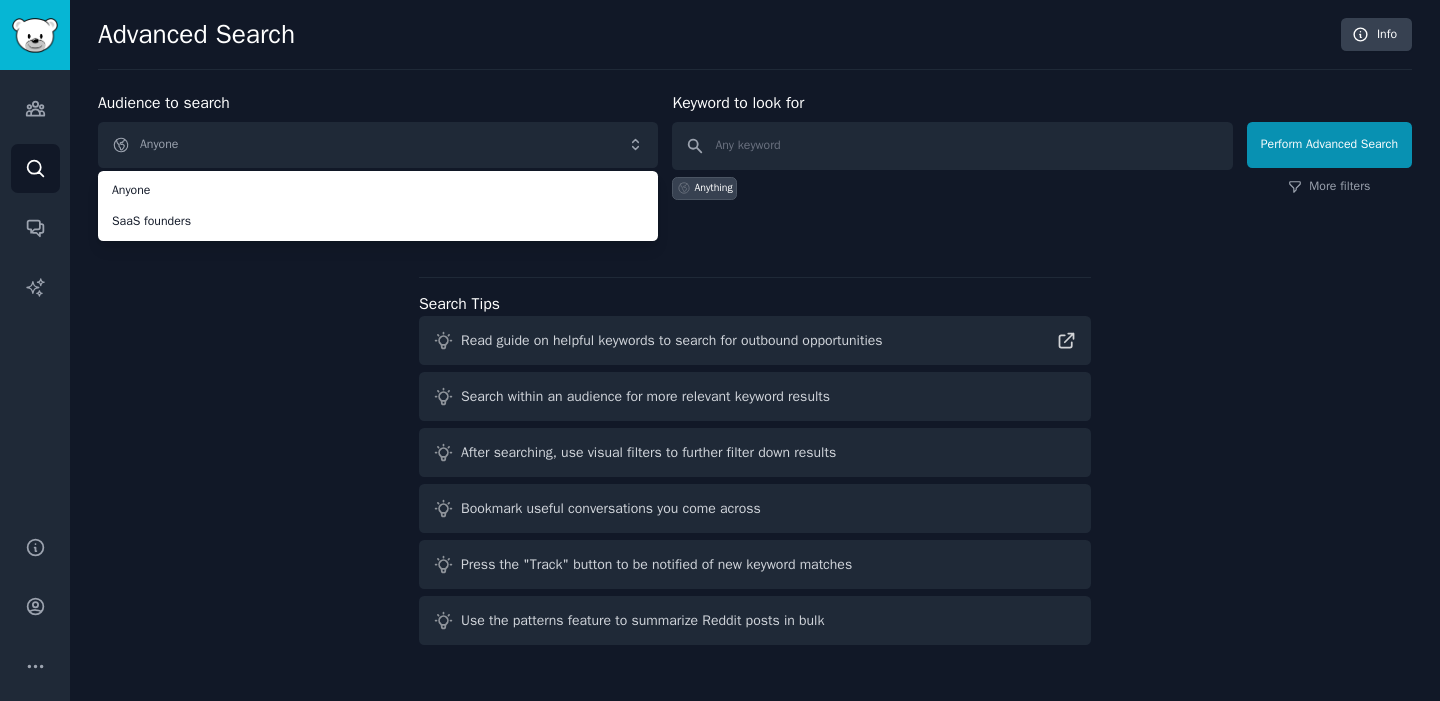 click on "Audience to search Anyone Anyone SaaS founders Anyone SaaS founders New Keyword to look for Anything   Perform Advanced Search More filters Search Tips Read guide on helpful keywords to search for outbound opportunities Search within an audience for more relevant keyword results After searching, use visual filters to further filter down results Bookmark useful conversations you come across Press the "Track" button to be notified of new keyword matches Use the patterns feature to summarize Reddit posts in bulk" at bounding box center (755, 372) 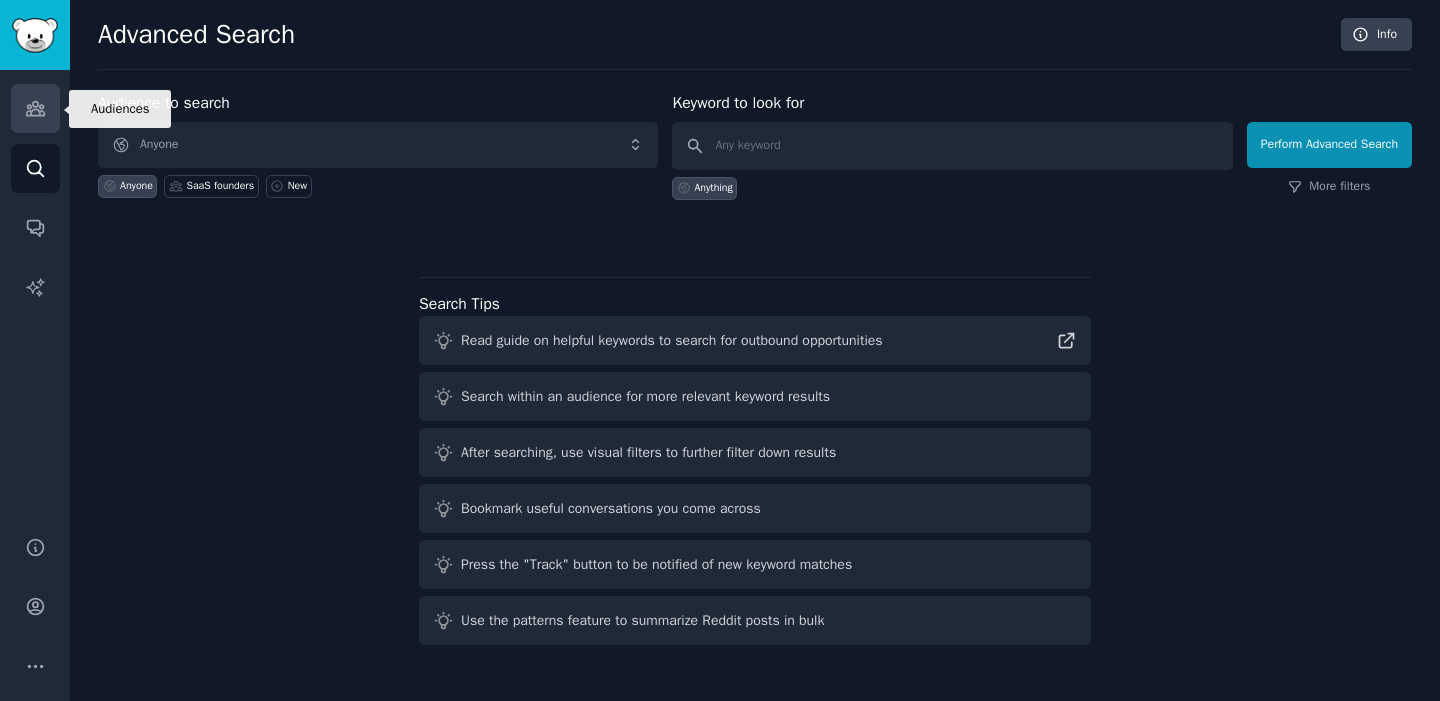click on "Audiences" at bounding box center [35, 108] 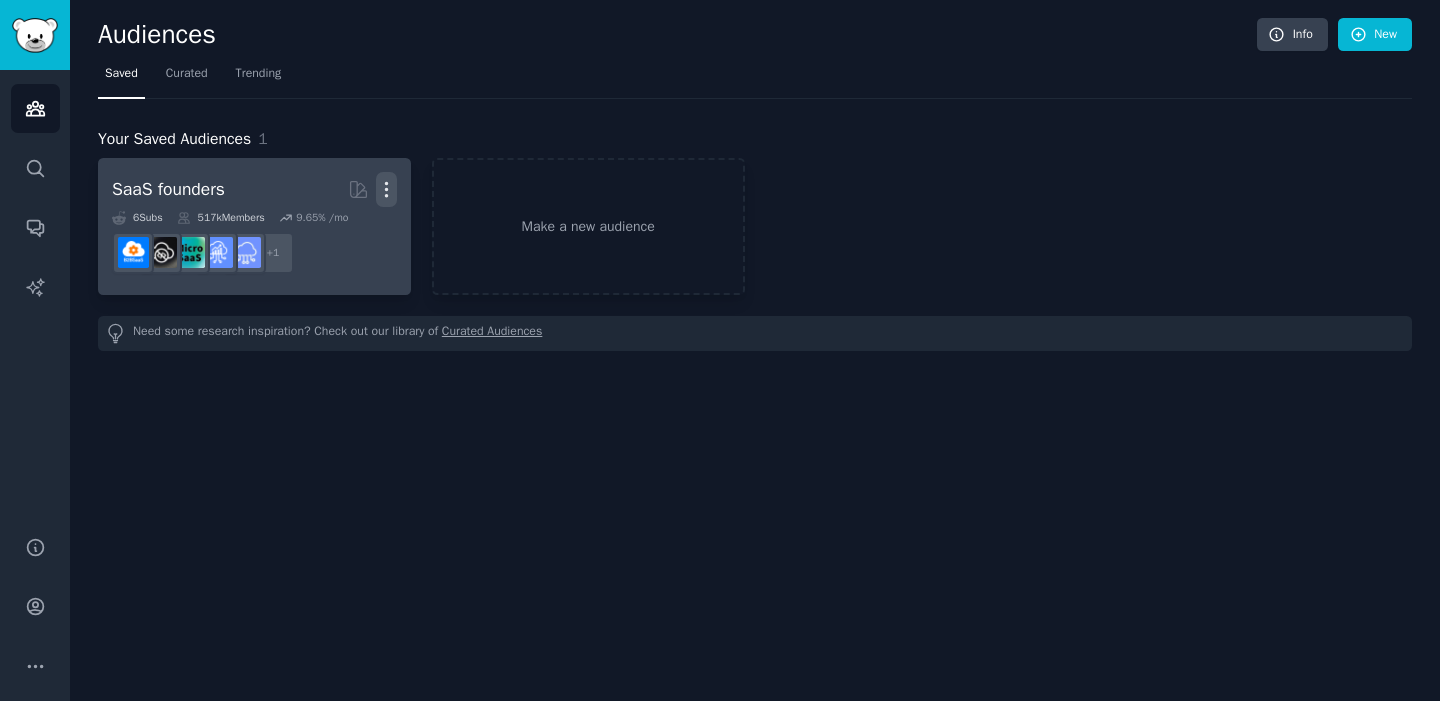 click 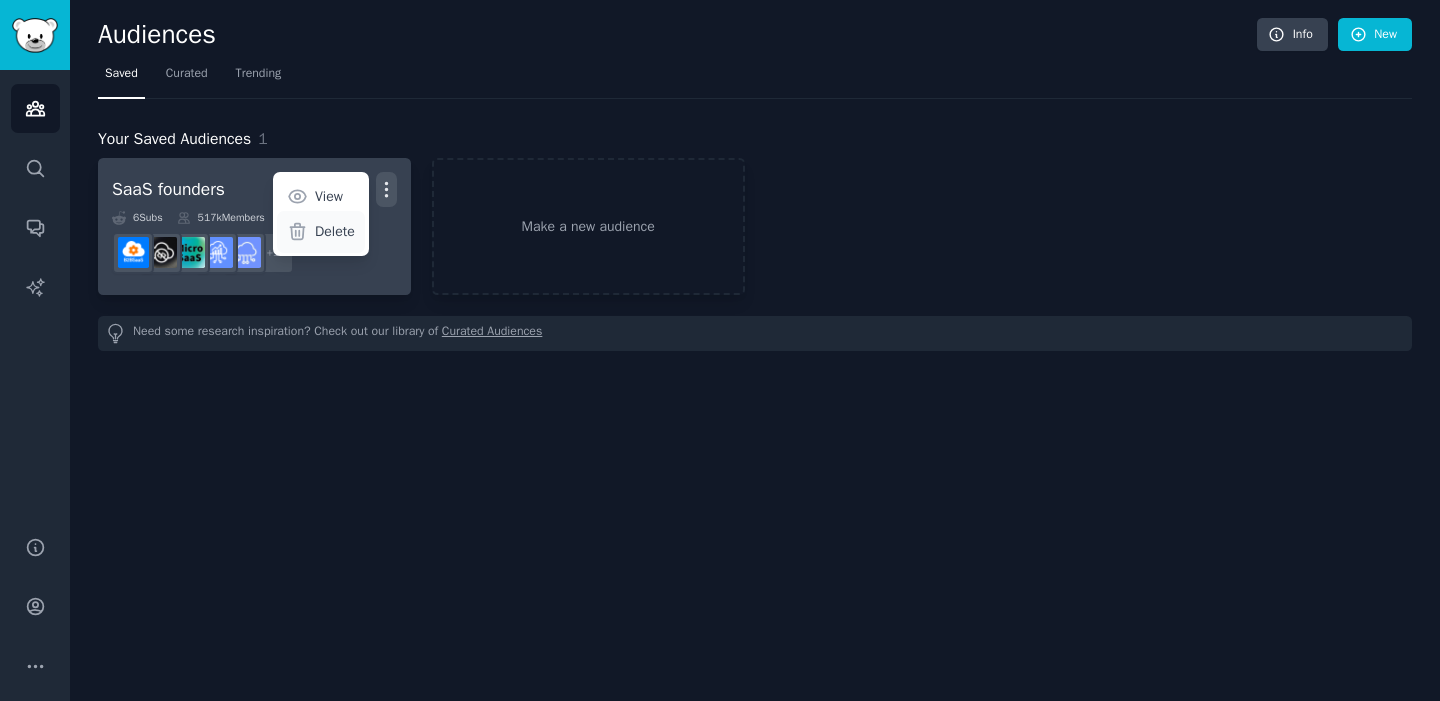 click on "Delete" at bounding box center (335, 231) 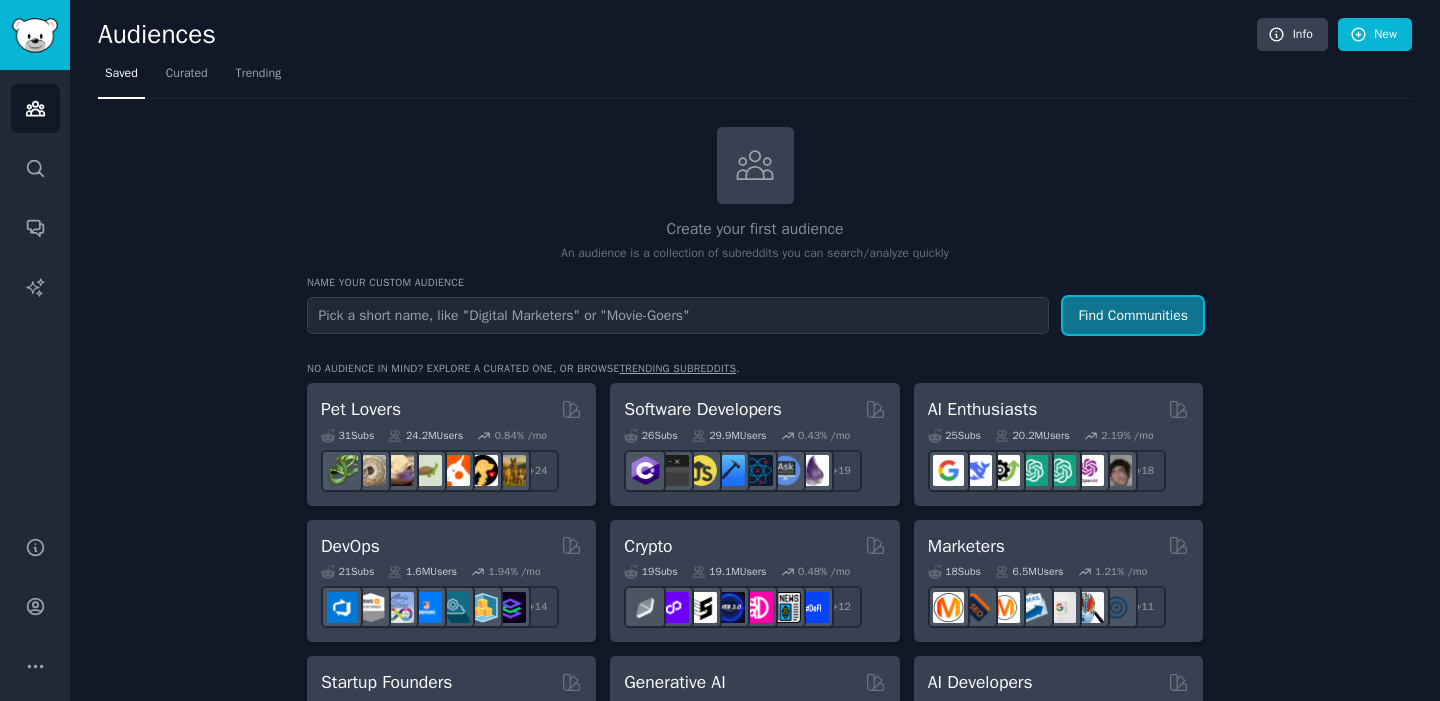 click on "Find Communities" at bounding box center [1133, 315] 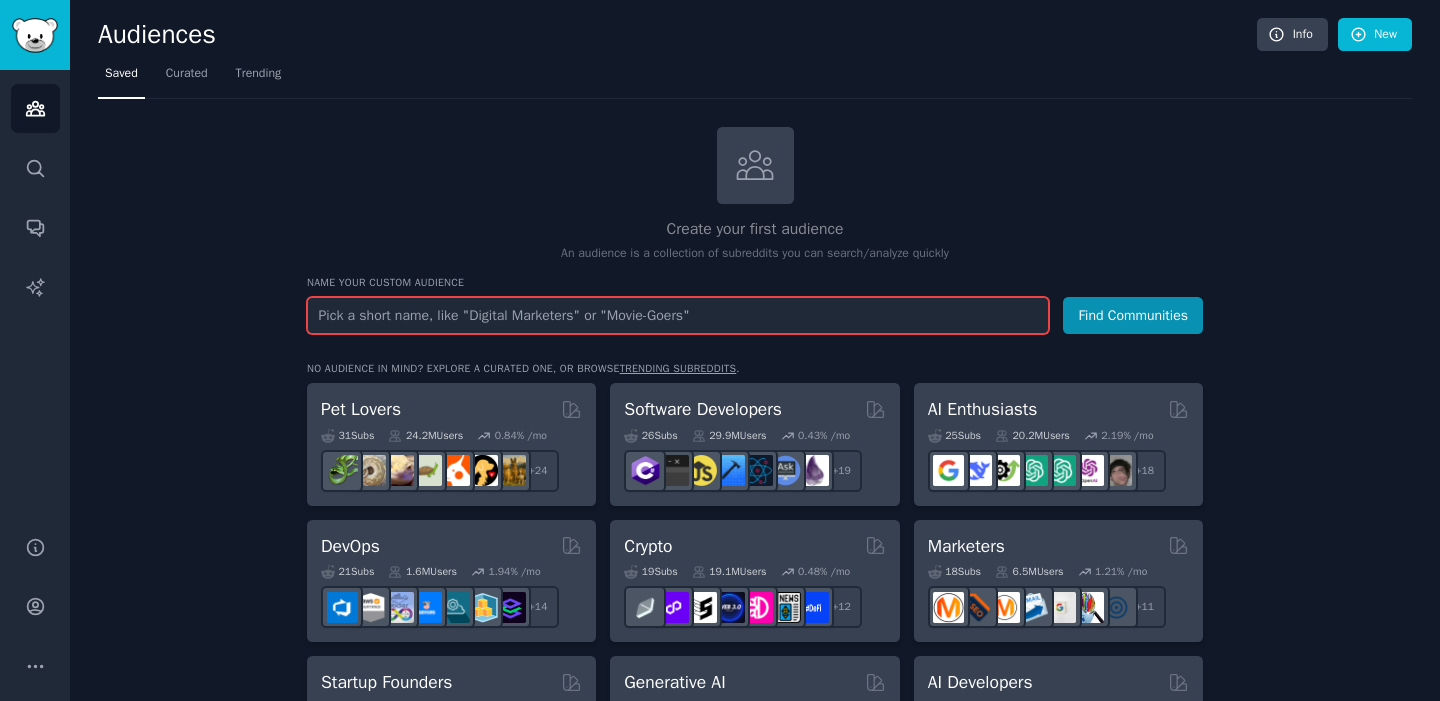click at bounding box center (678, 315) 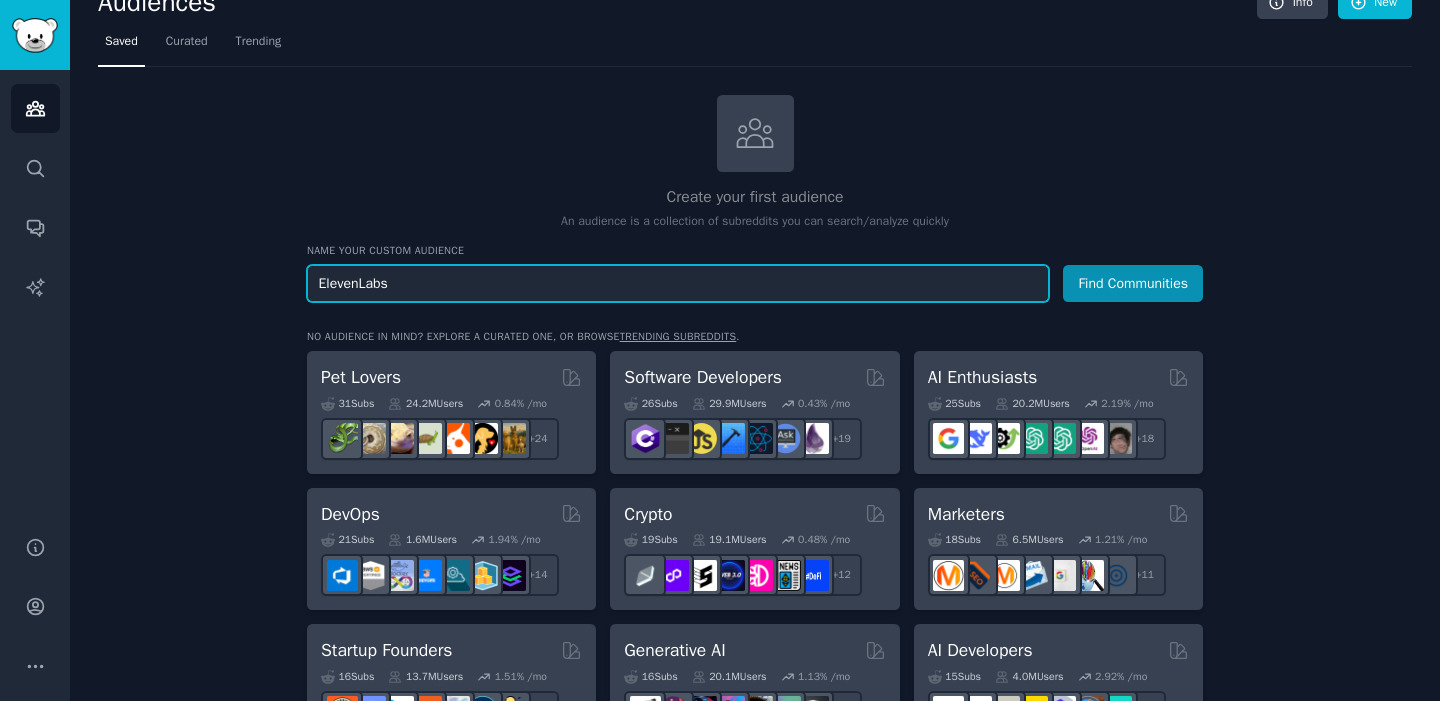 scroll, scrollTop: 0, scrollLeft: 0, axis: both 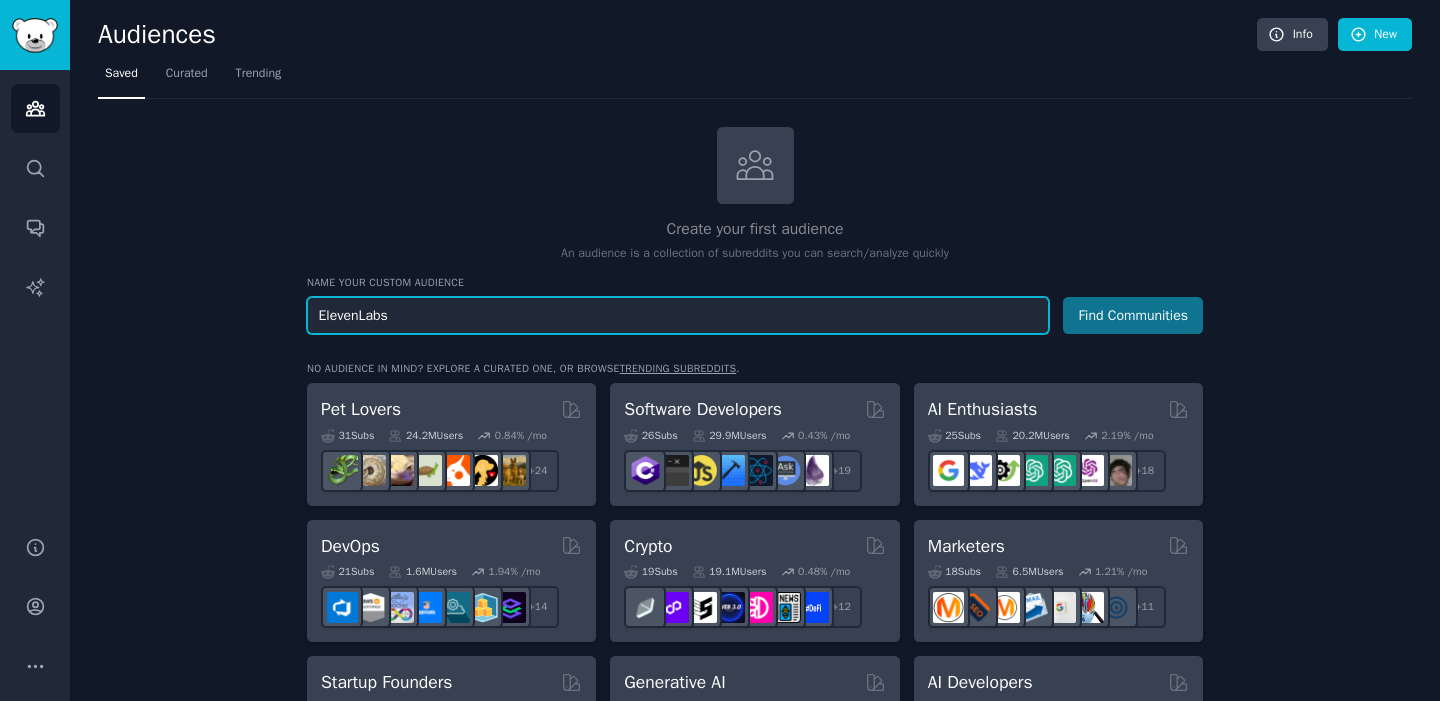 type on "ElevenLabs" 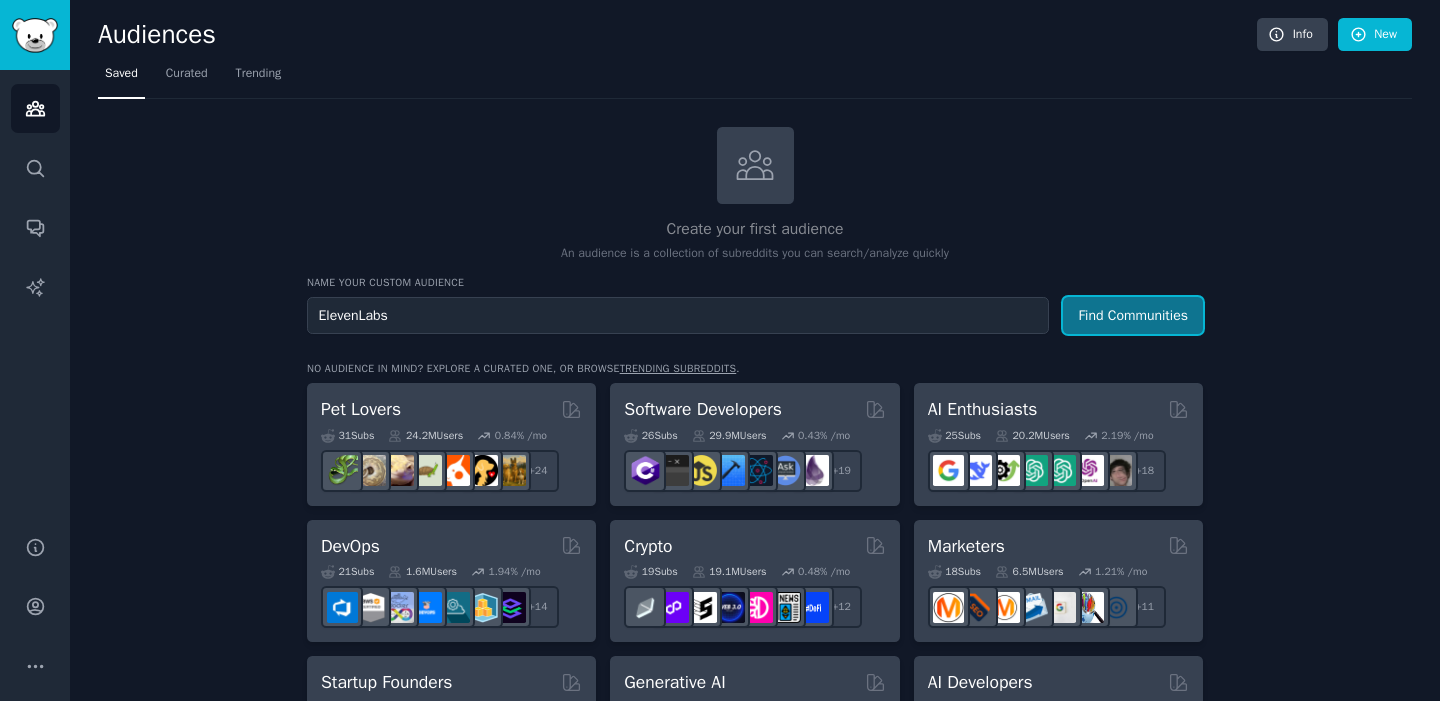 click on "Find Communities" at bounding box center [1133, 315] 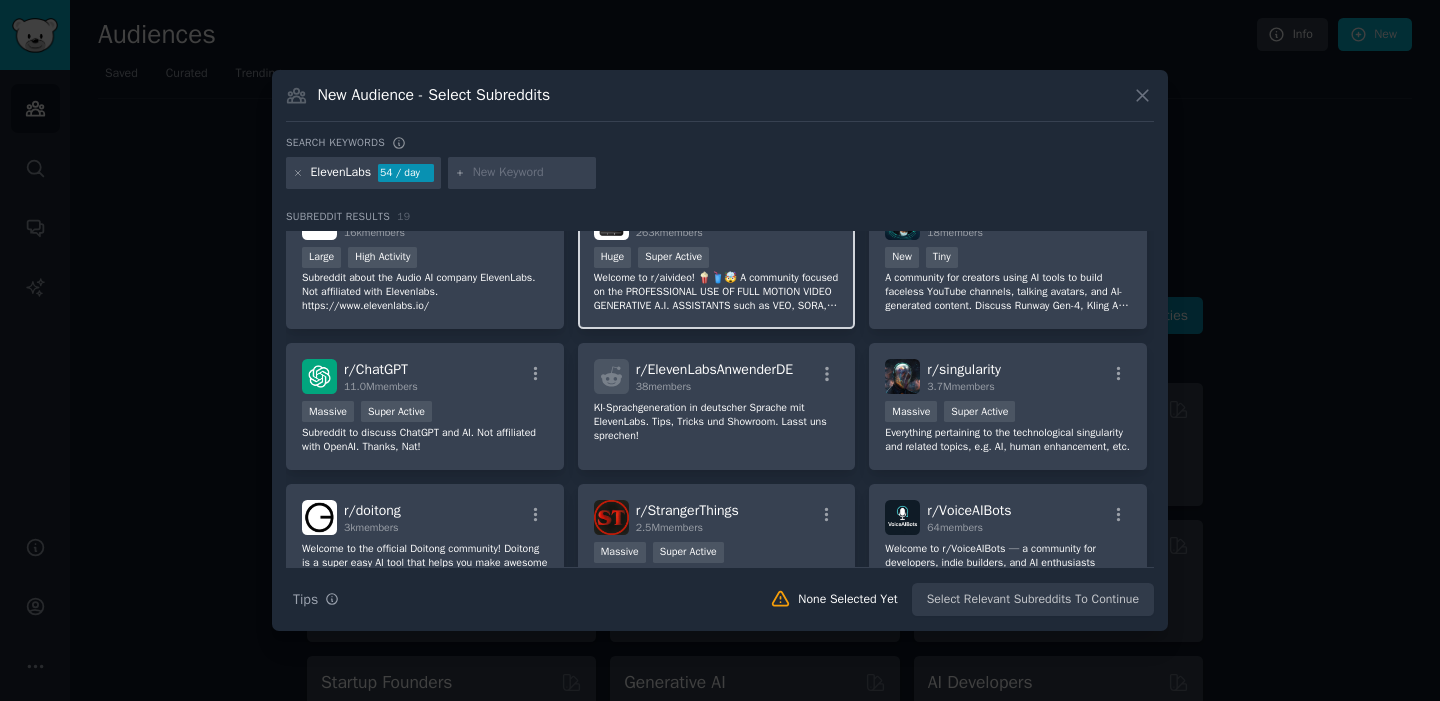 scroll, scrollTop: 0, scrollLeft: 0, axis: both 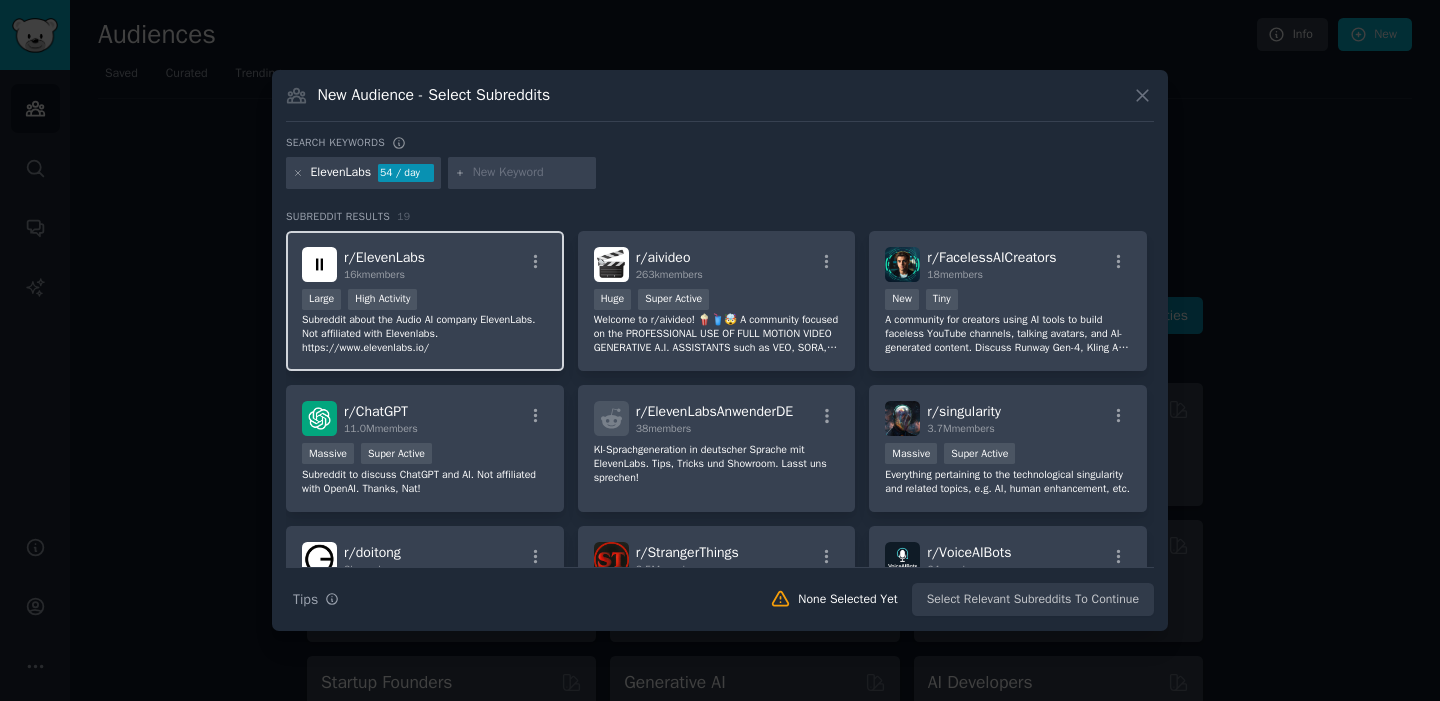 click on "r/ ElevenLabs 16k  members Large High Activity Subreddit about the Audio AI company ElevenLabs. Not affiliated with Elevenlabs.
https://www.elevenlabs.io/" at bounding box center [425, 301] 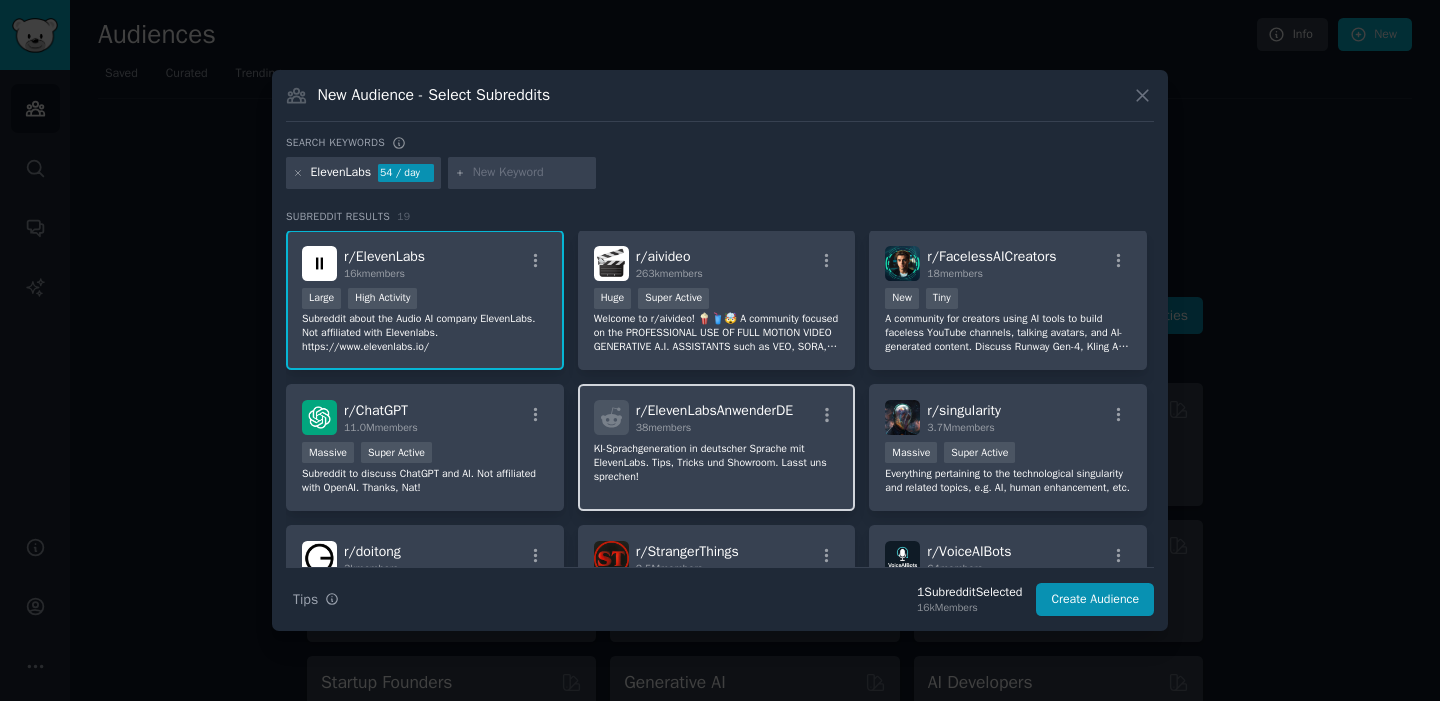 scroll, scrollTop: 0, scrollLeft: 0, axis: both 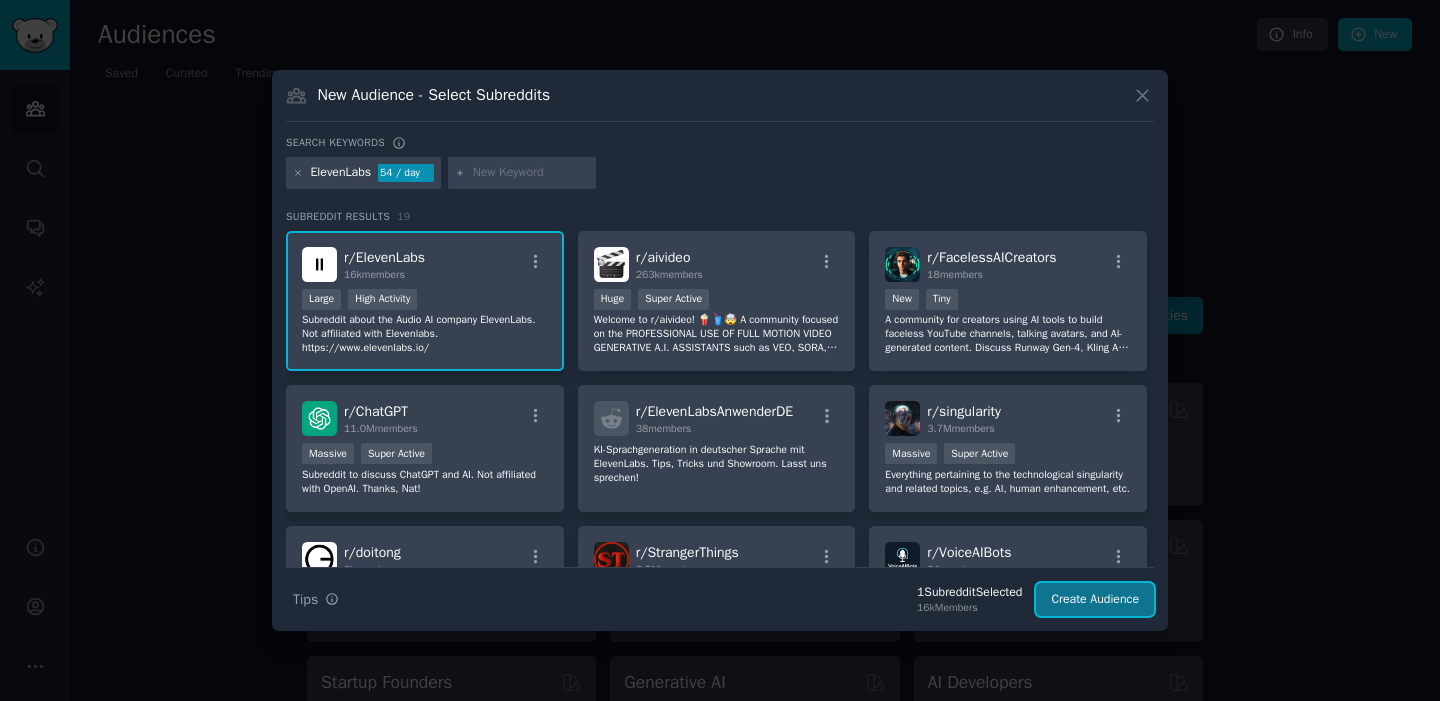 click on "Create Audience" at bounding box center [1095, 600] 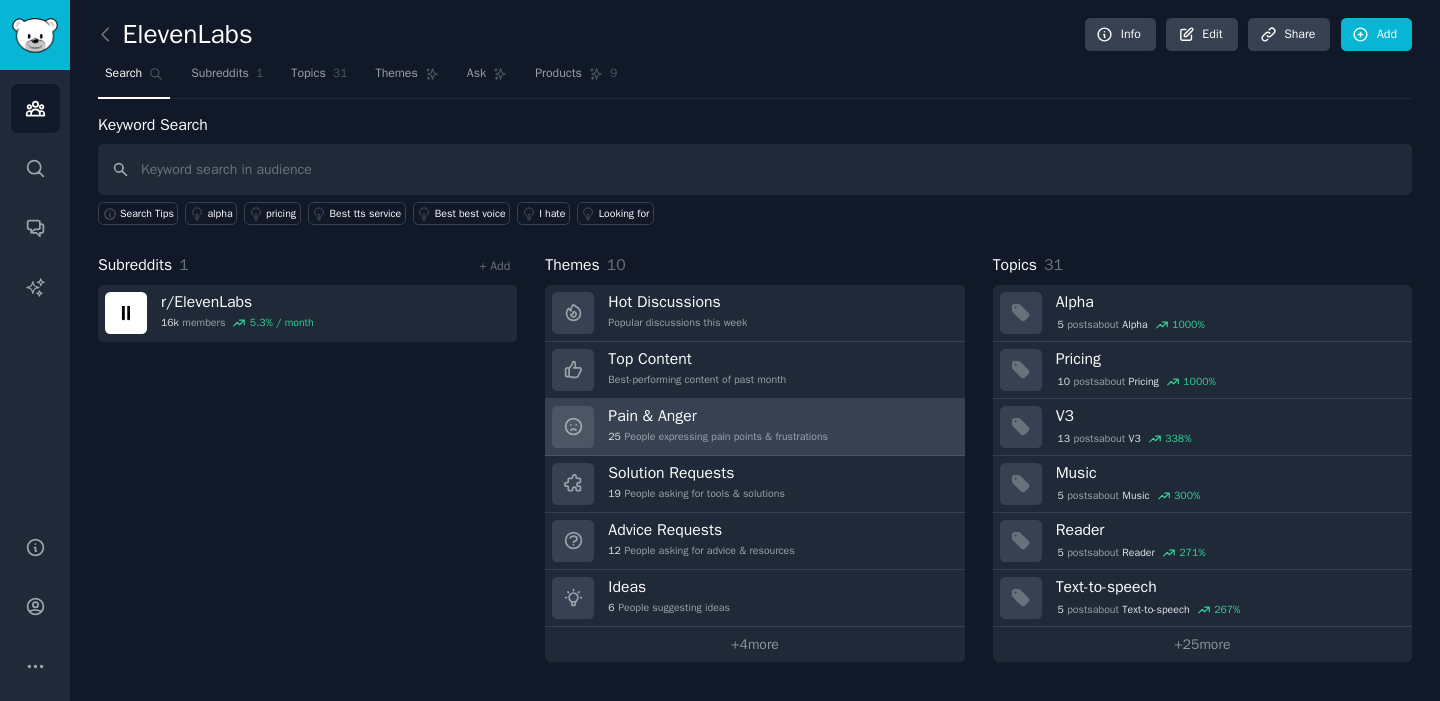 click on "25 People expressing pain points & frustrations" at bounding box center (718, 437) 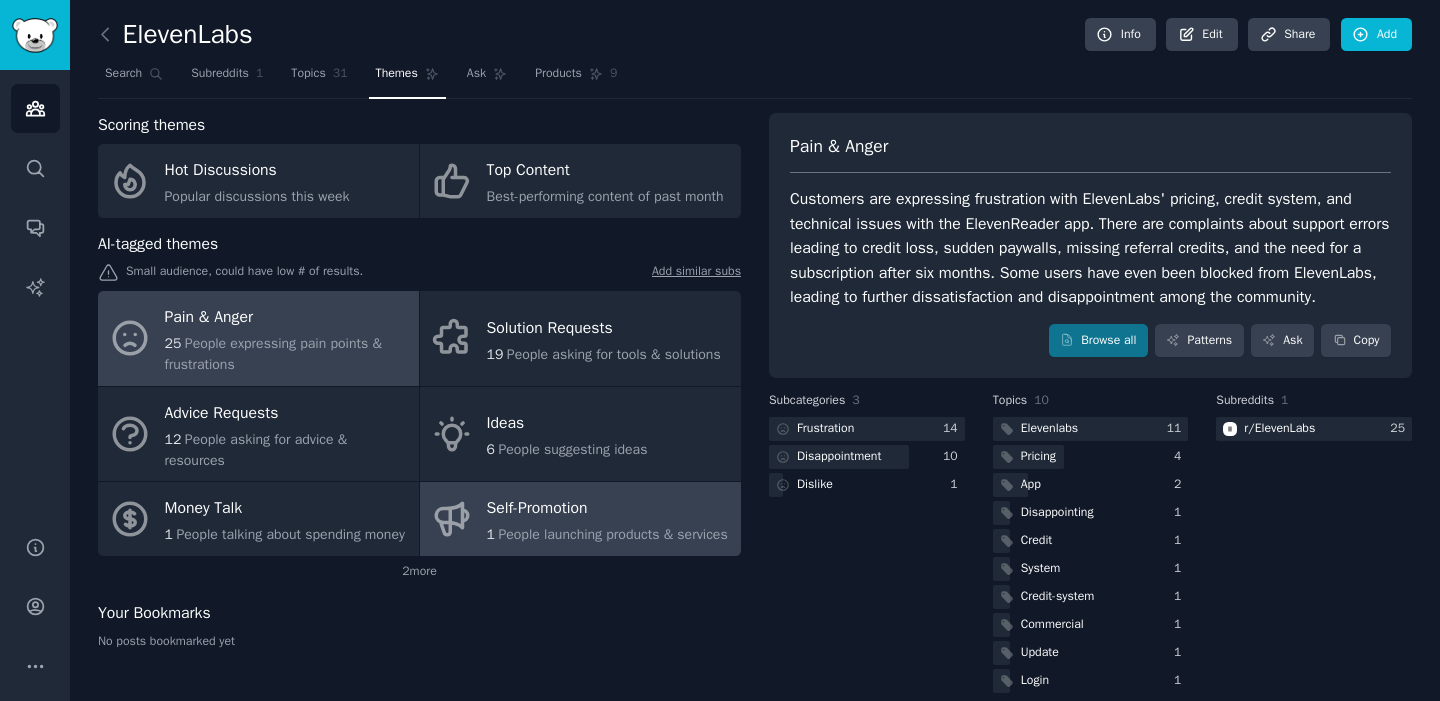click on "1 People launching products & services" at bounding box center (607, 534) 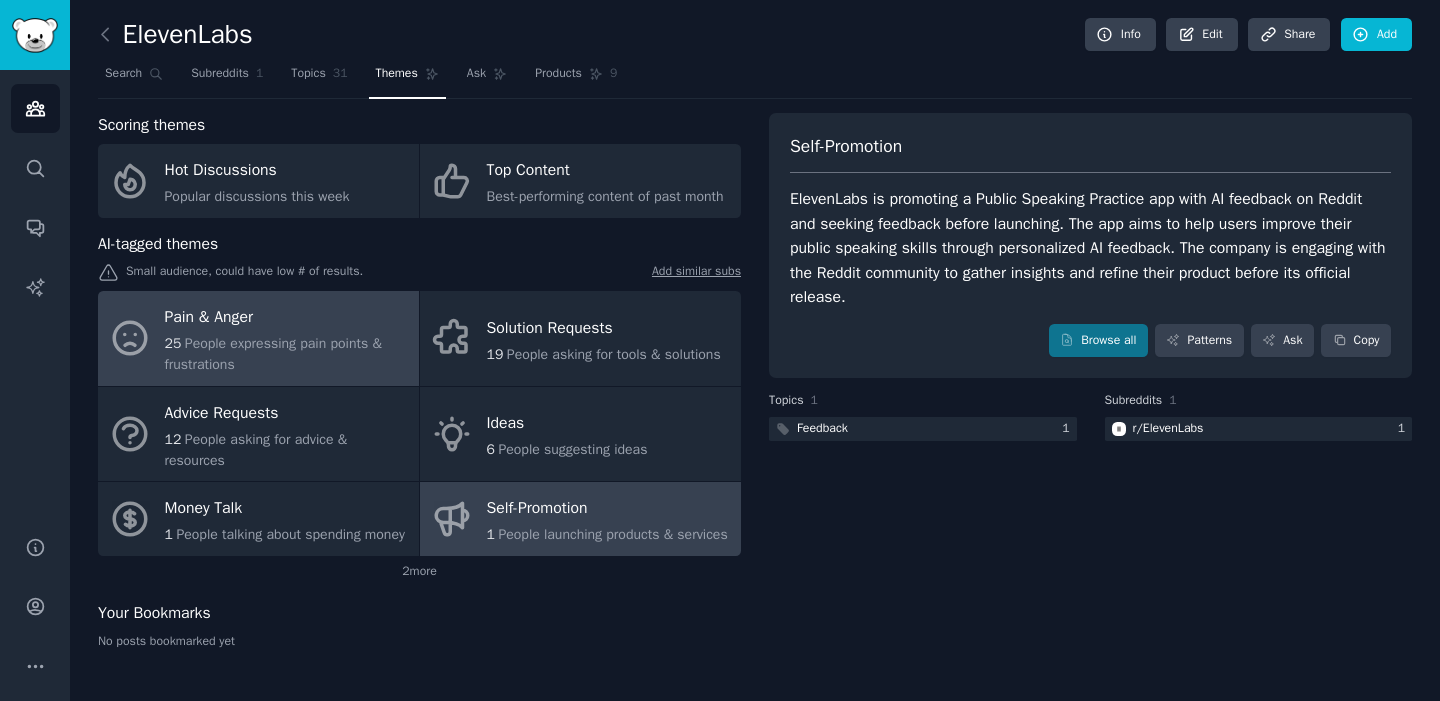click on "Pain & Anger" at bounding box center [287, 318] 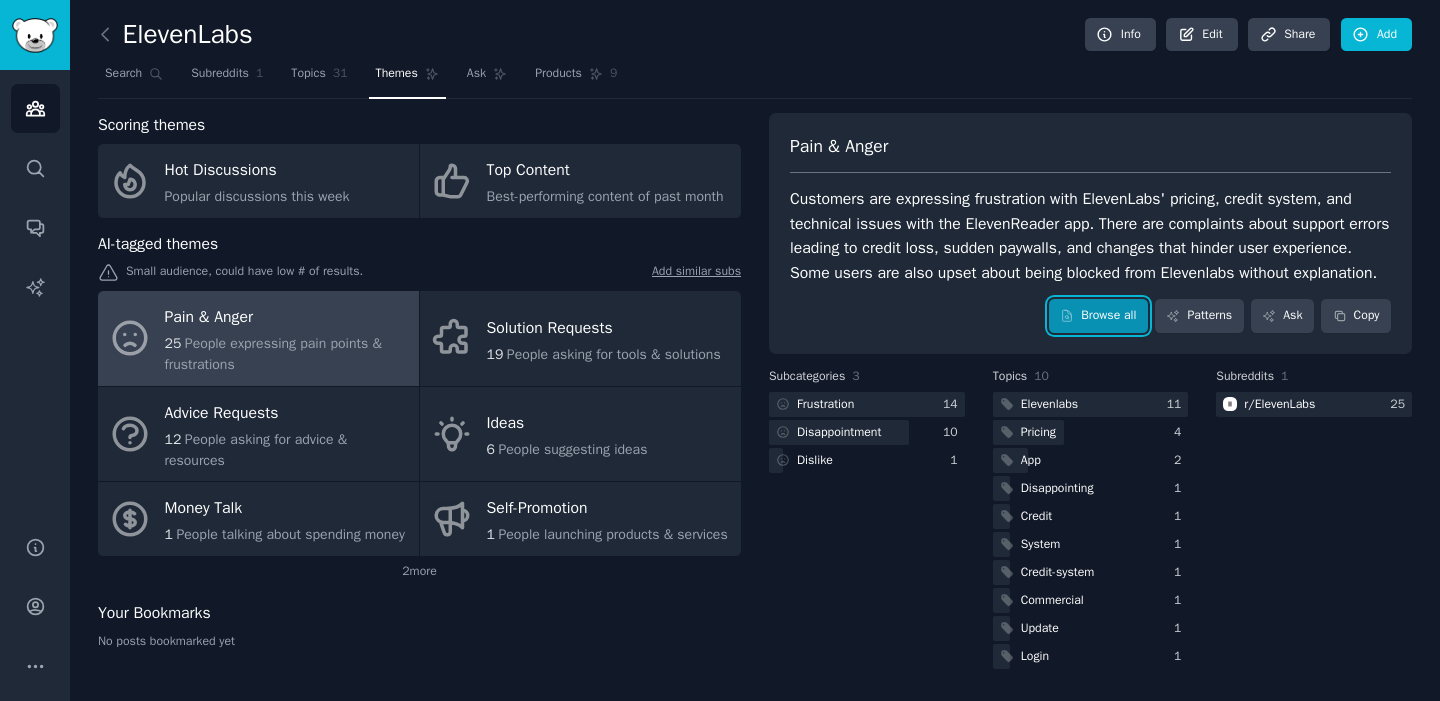 click on "Browse all" at bounding box center (1098, 316) 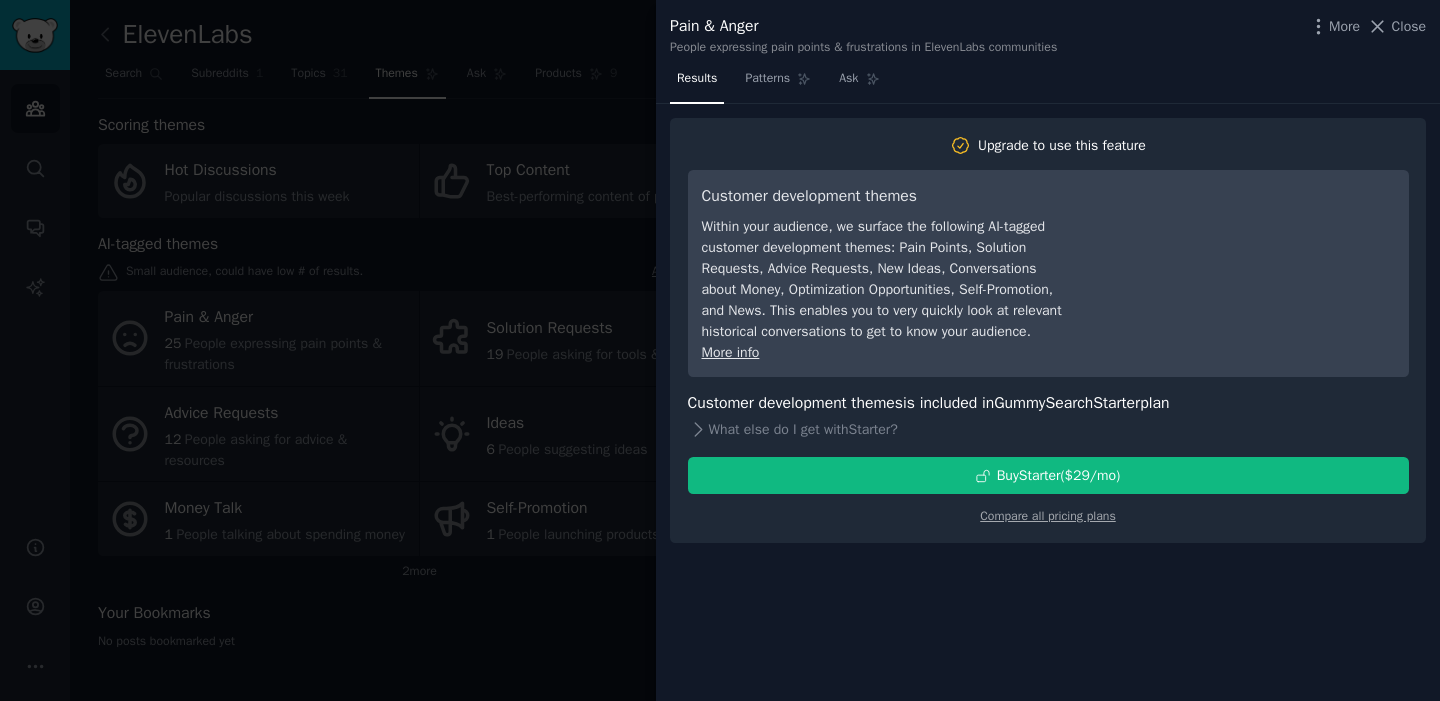 click at bounding box center (720, 350) 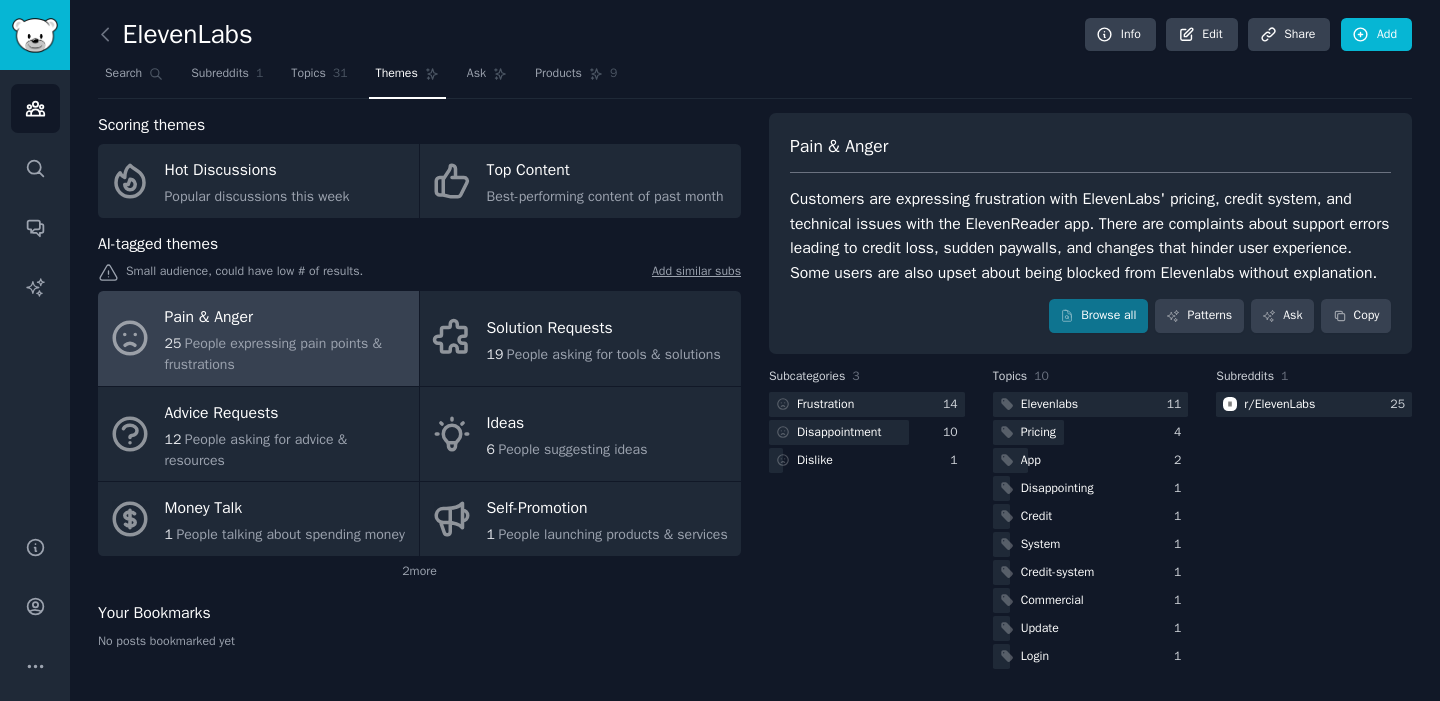 click on "Elevenlabs 11   Pricing 4   App 2   Disappointing 1   Credit 1   System 1   Credit-system 1   Commercial 1   Update 1   Login 1" at bounding box center [1091, 530] 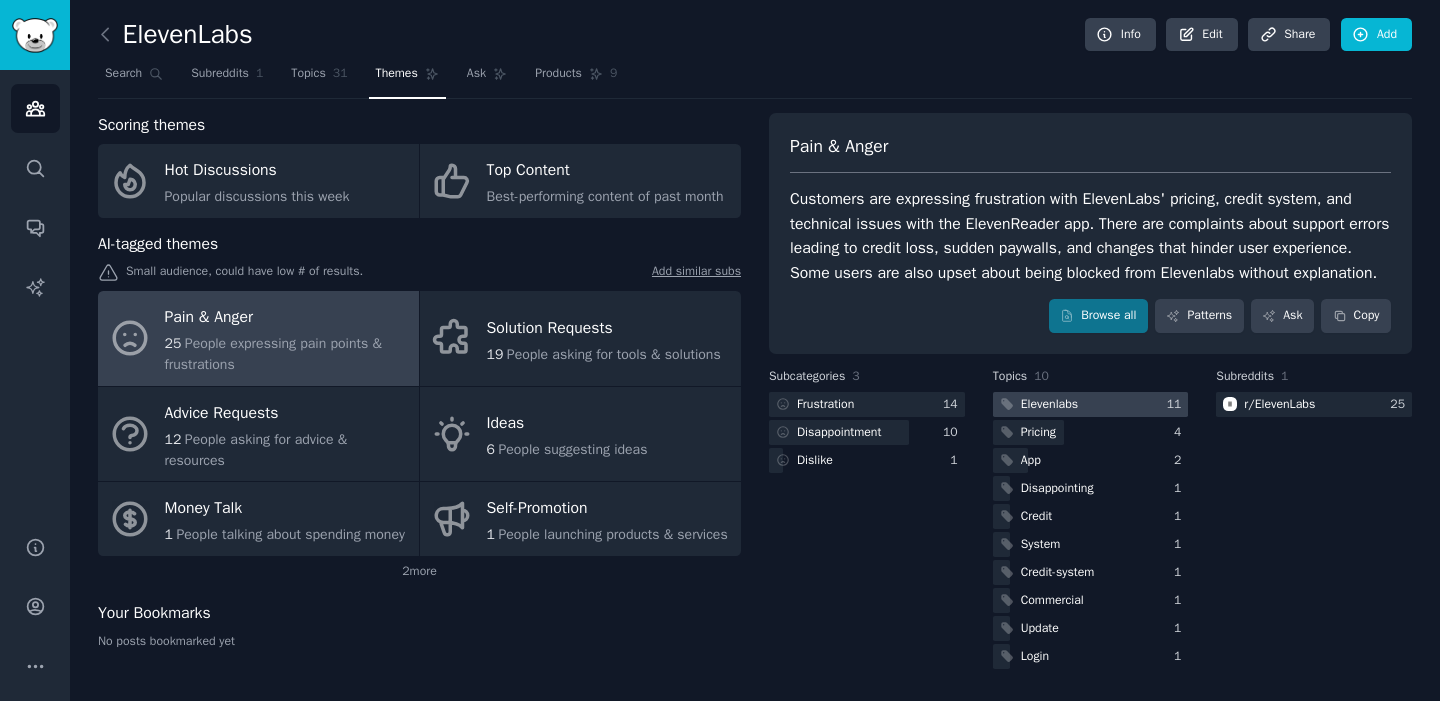 click on "Elevenlabs" at bounding box center (1049, 405) 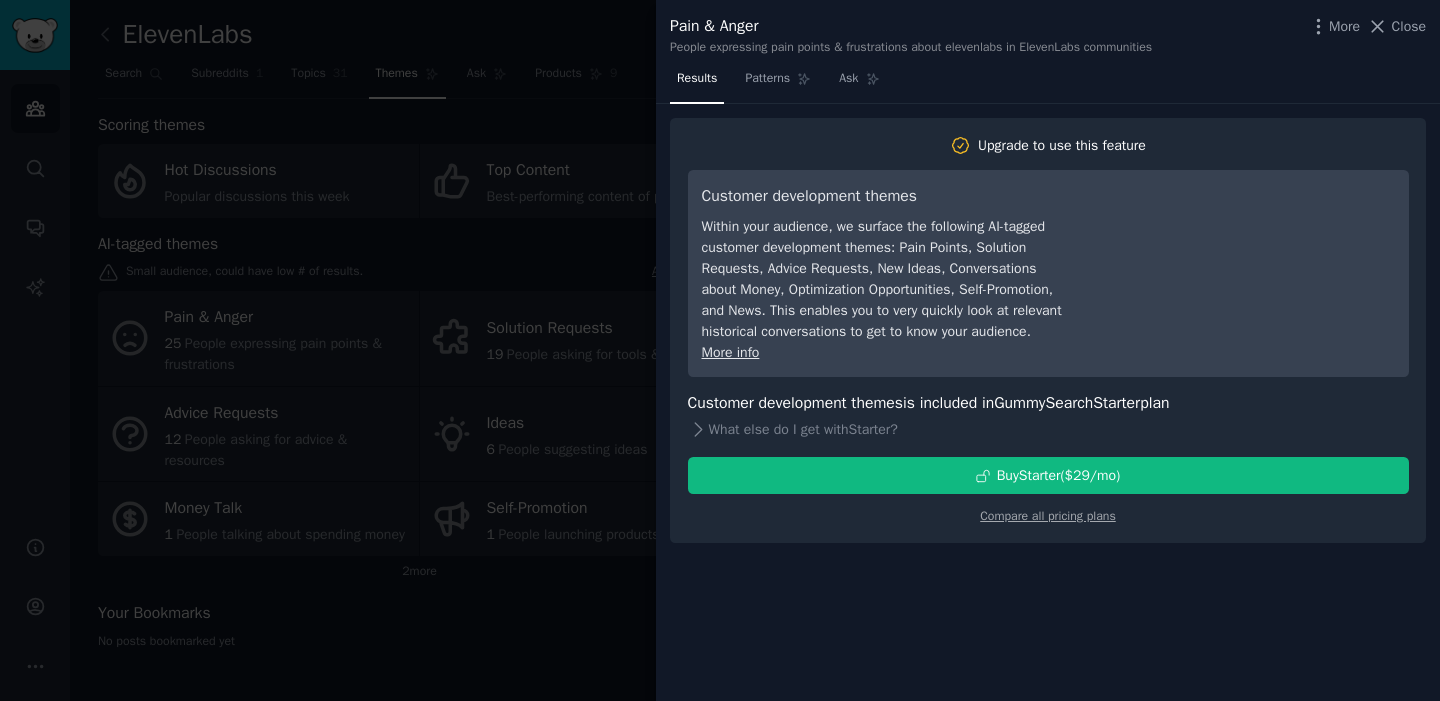 click at bounding box center (720, 350) 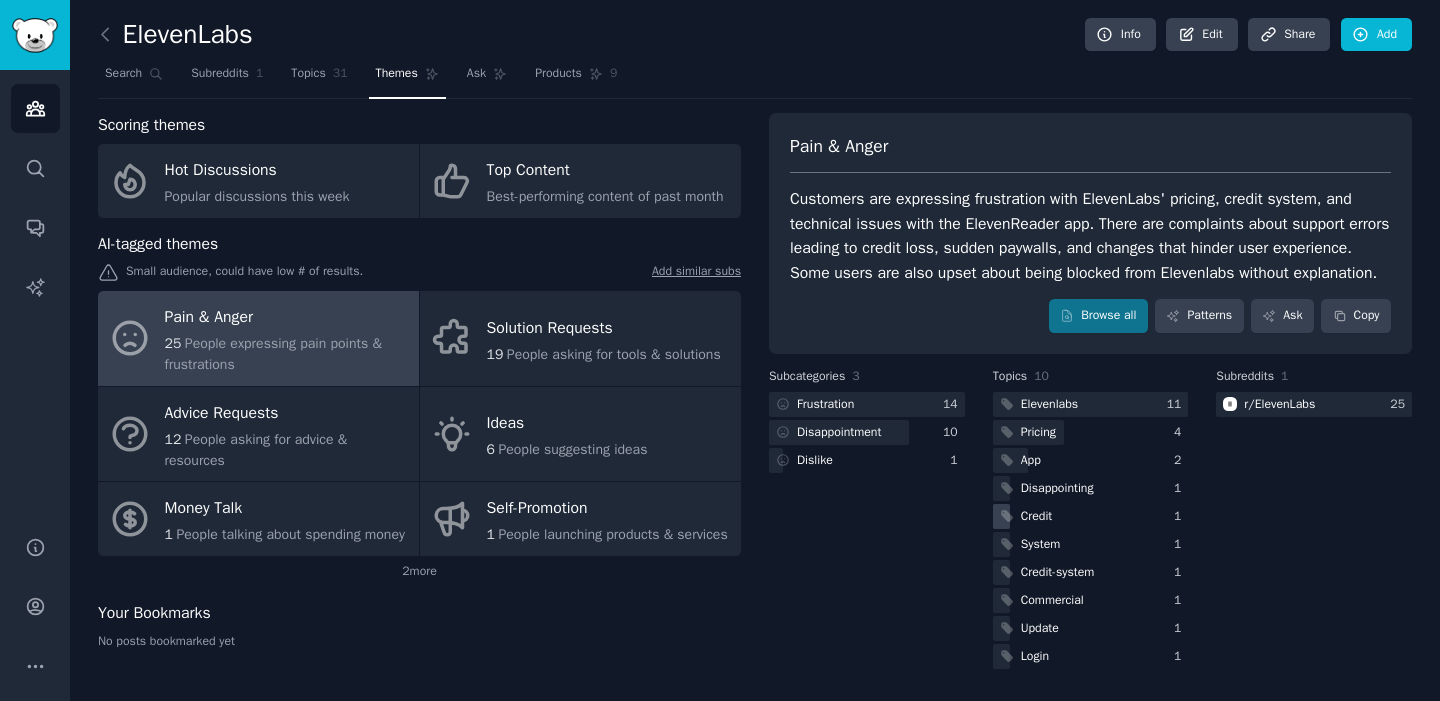 scroll, scrollTop: 33, scrollLeft: 0, axis: vertical 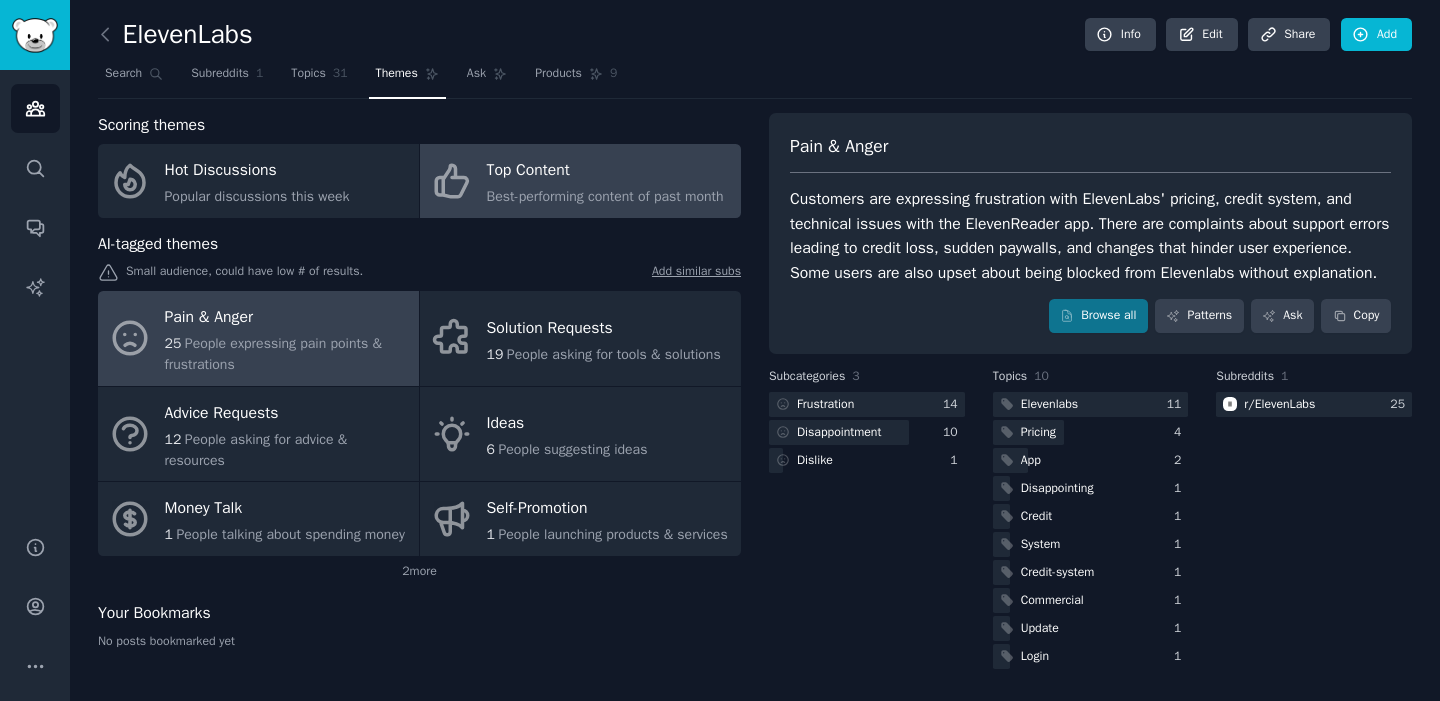 click on "Best-performing content of past month" at bounding box center [605, 196] 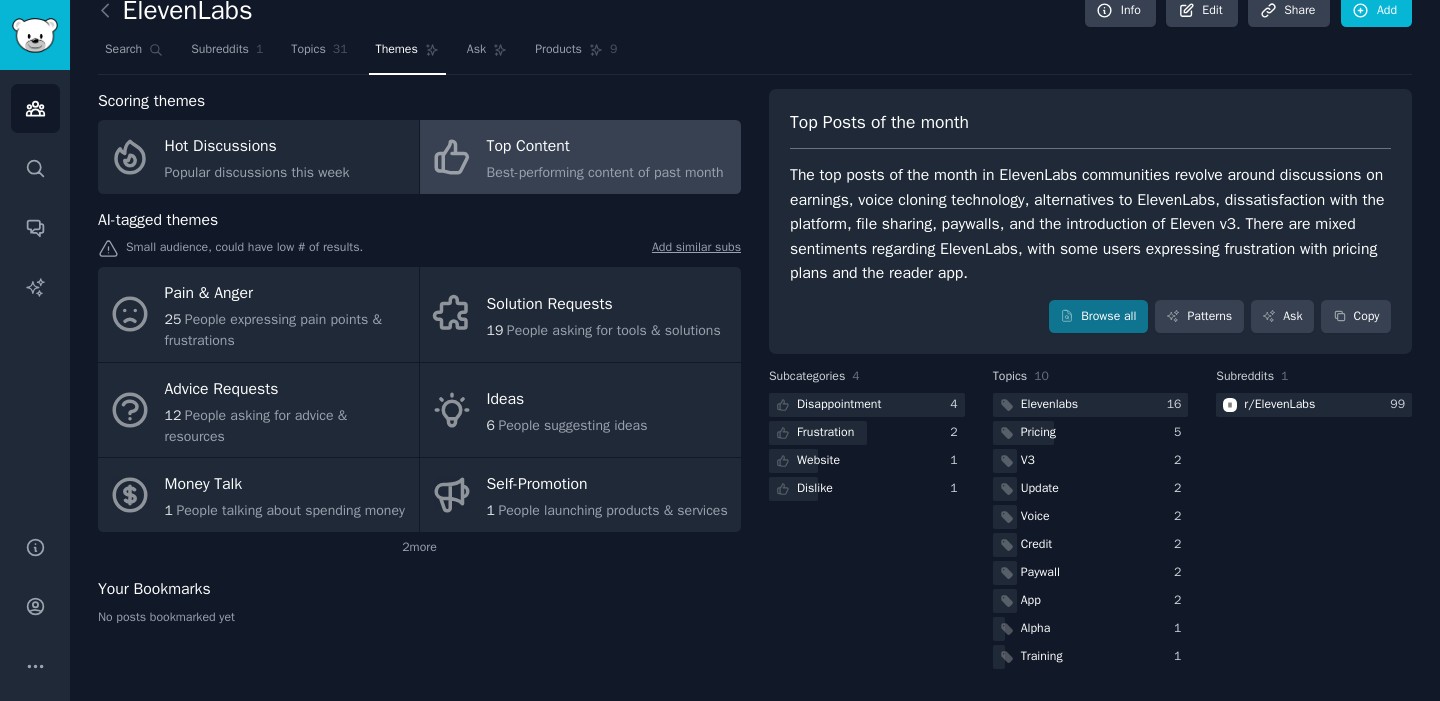 scroll, scrollTop: 0, scrollLeft: 0, axis: both 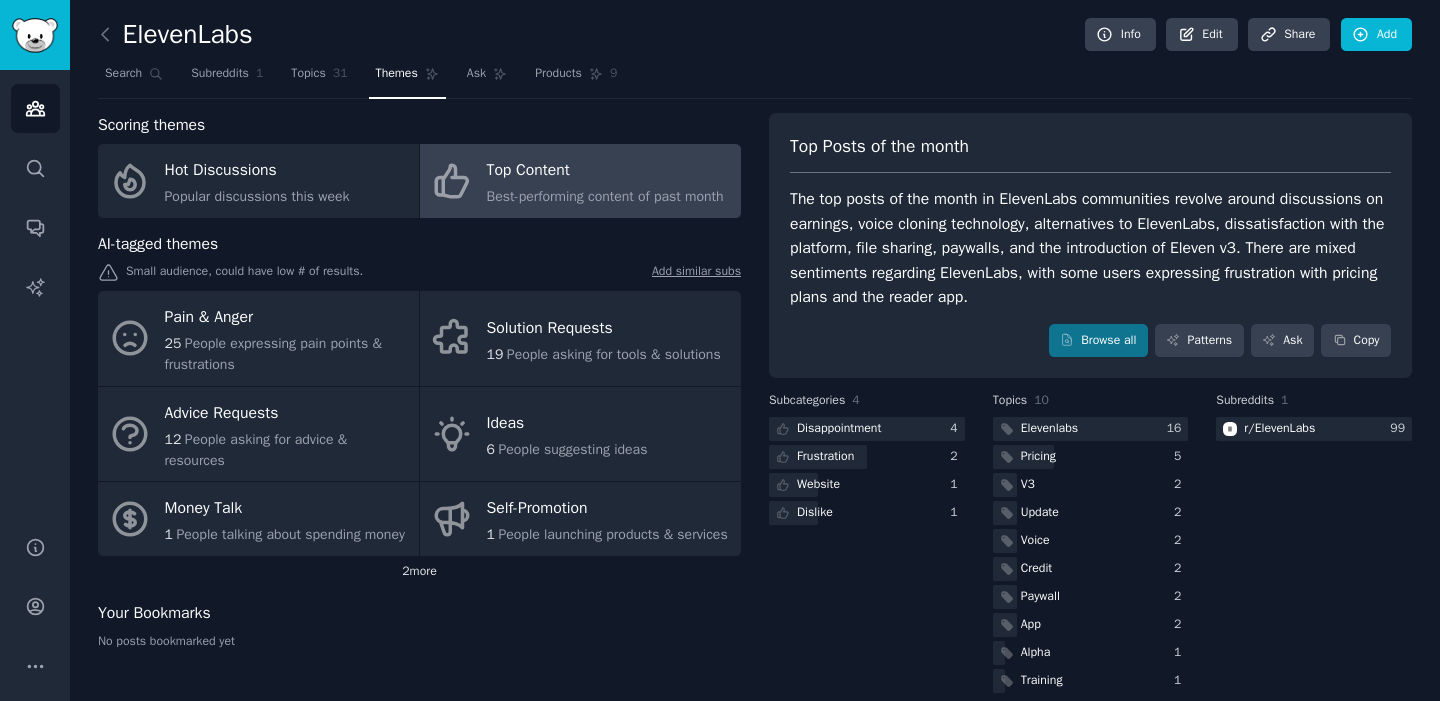 click on "2  more" at bounding box center (419, 572) 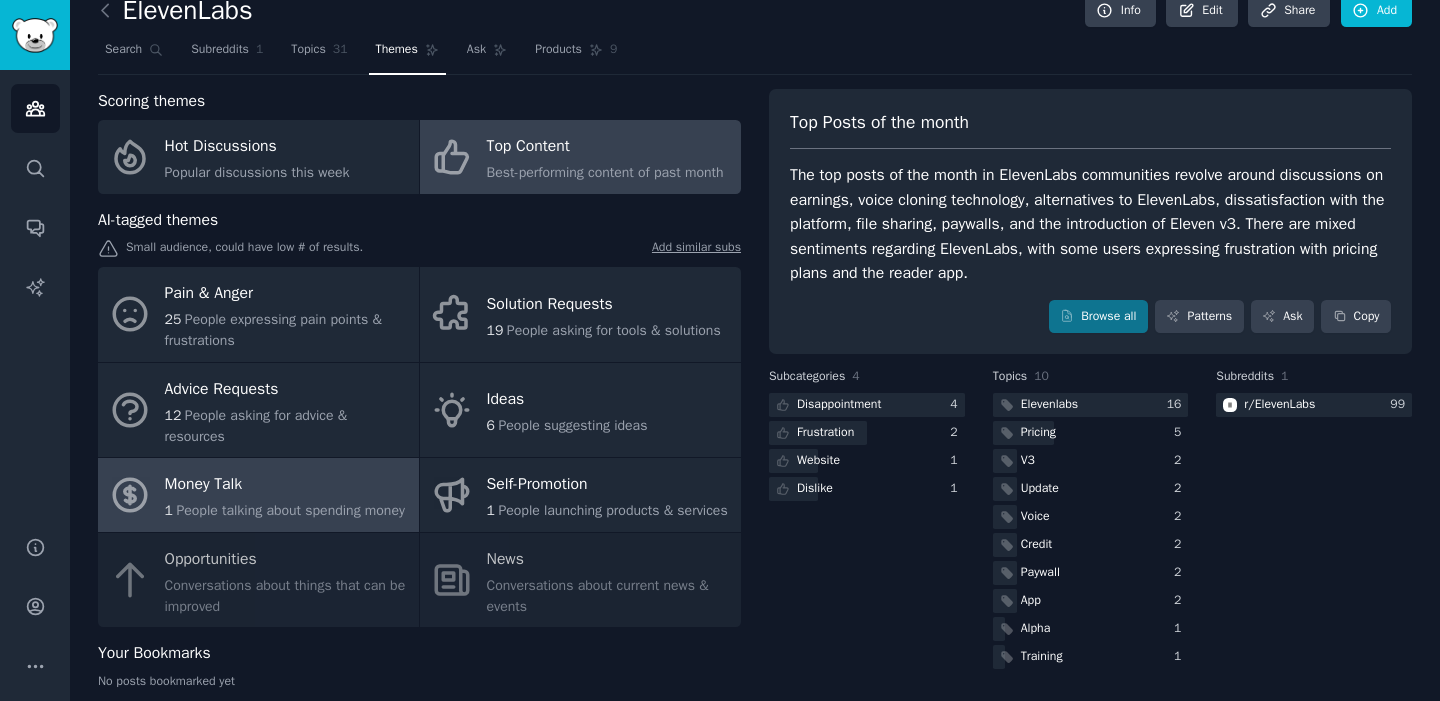 scroll, scrollTop: 11, scrollLeft: 0, axis: vertical 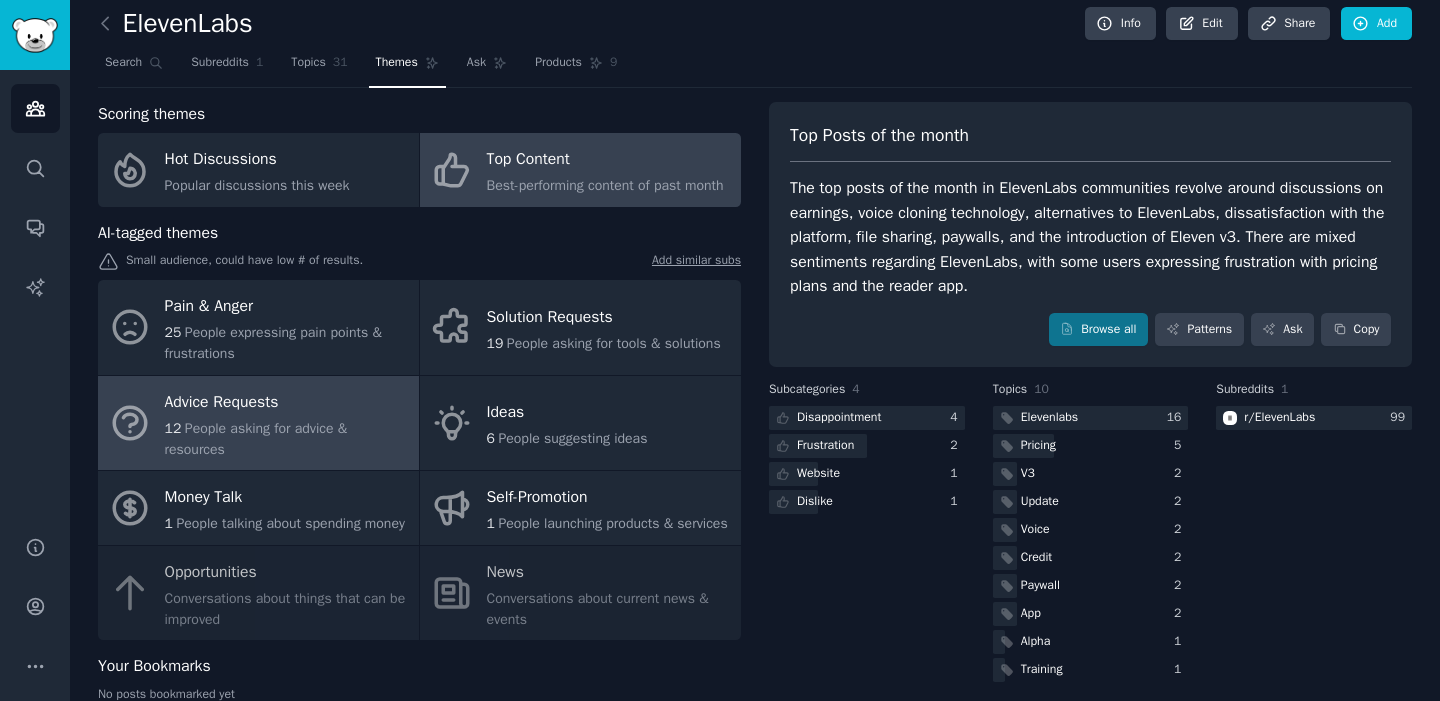 click on "People asking for advice & resources" at bounding box center [256, 439] 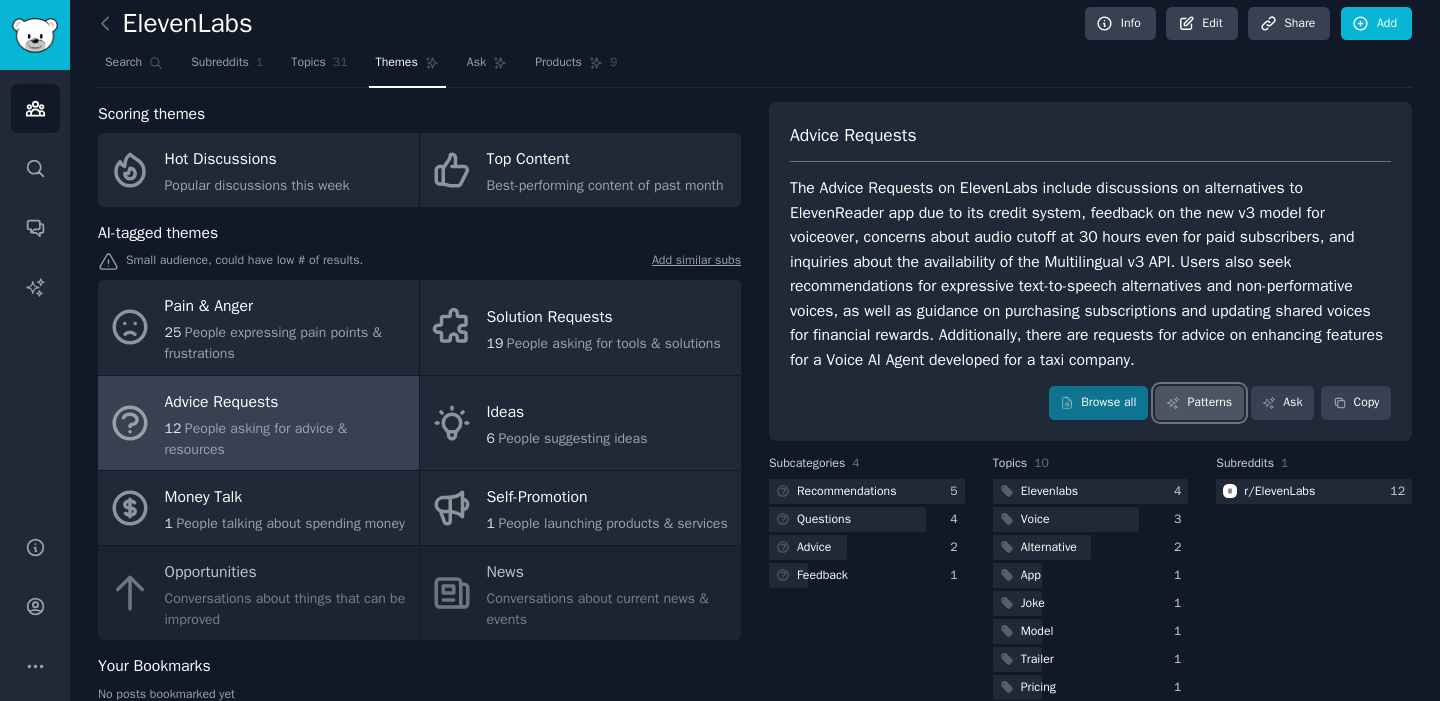 click on "Patterns" at bounding box center (1199, 403) 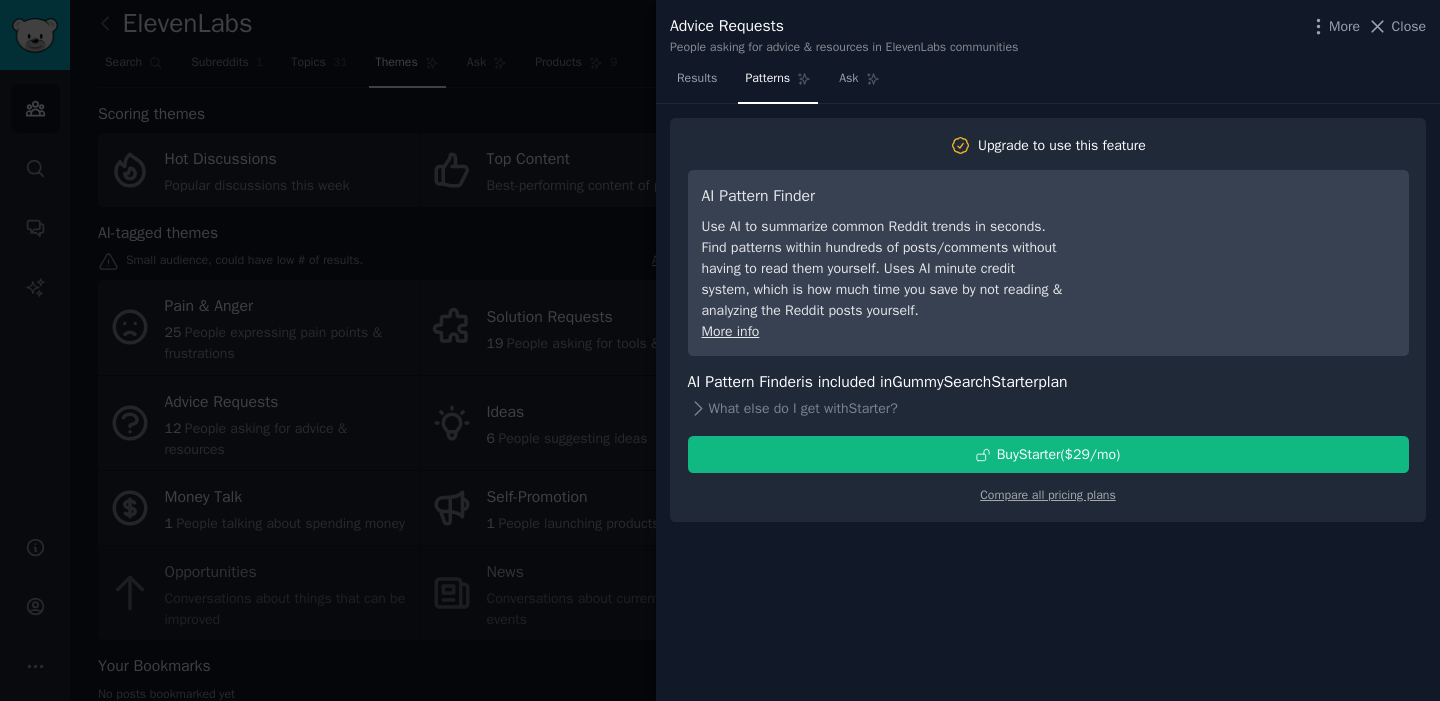 click at bounding box center (720, 350) 